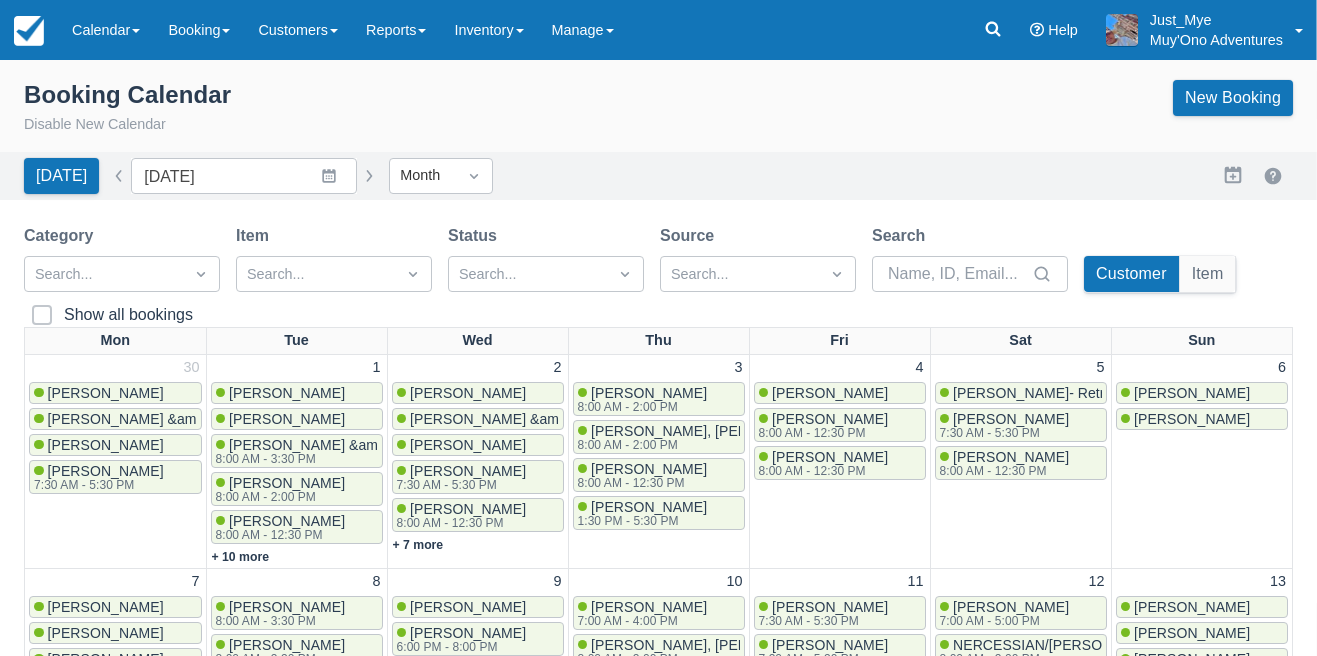 scroll, scrollTop: 516, scrollLeft: 0, axis: vertical 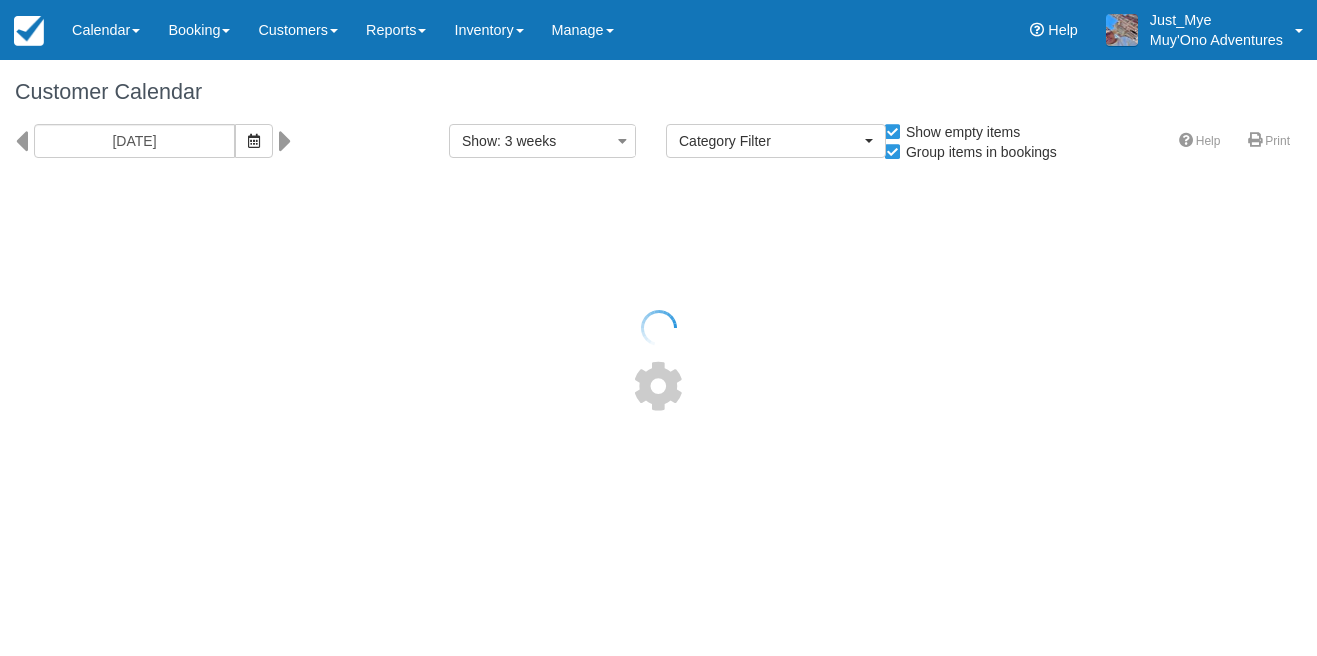 select 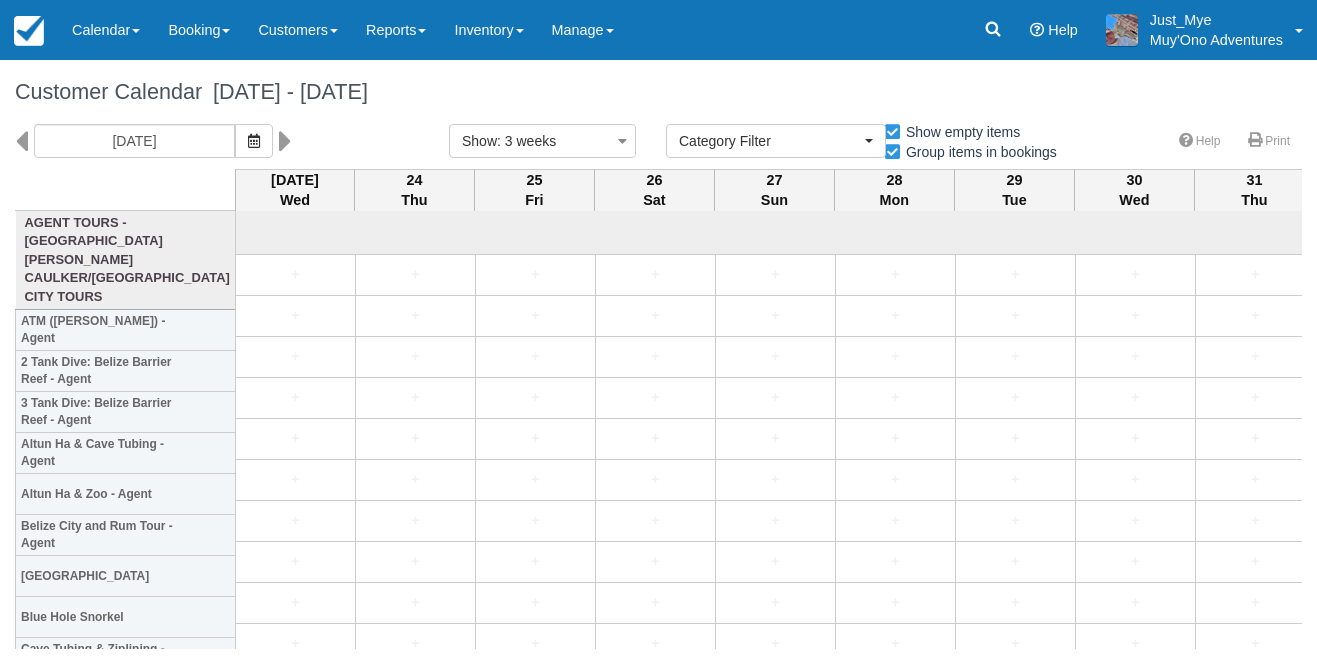 scroll, scrollTop: 0, scrollLeft: 0, axis: both 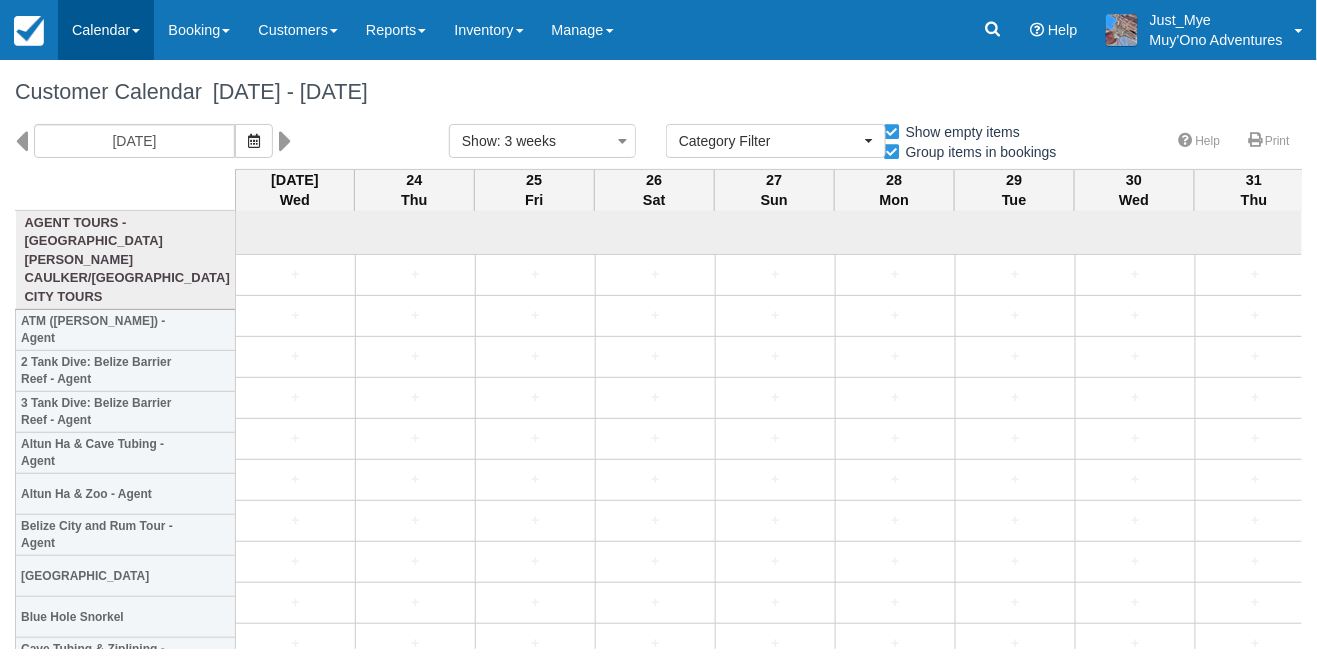 click on "Calendar" at bounding box center (106, 30) 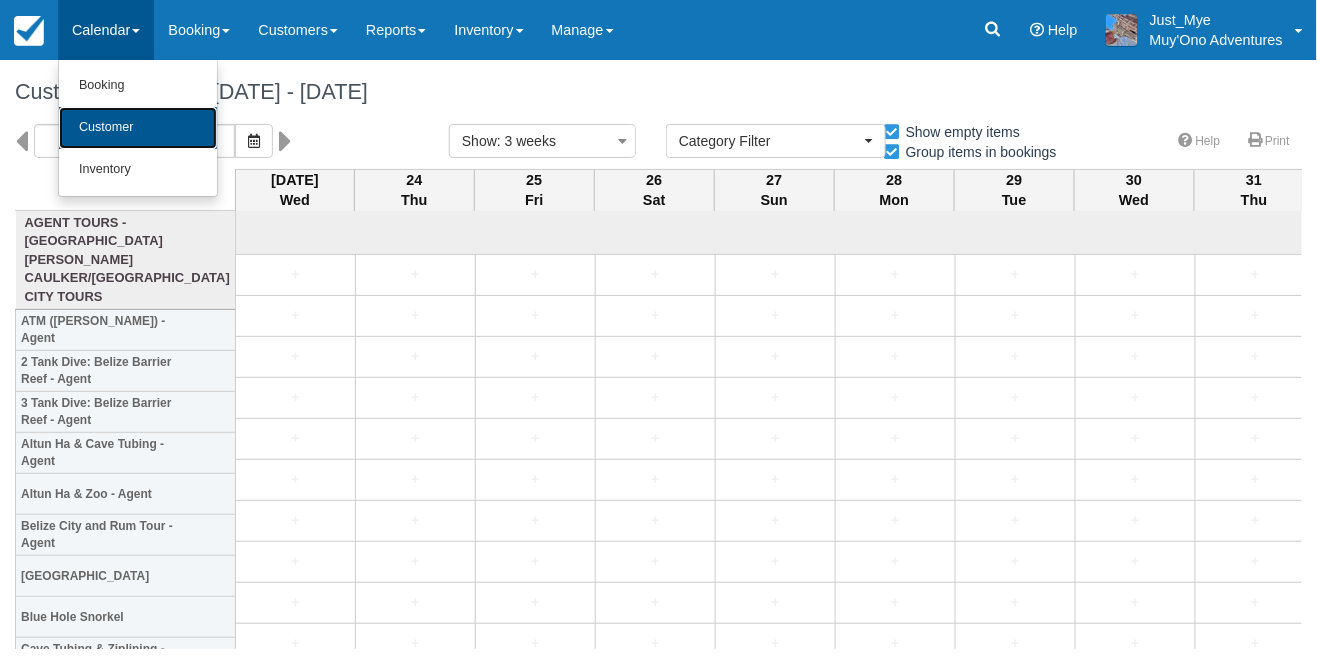 click on "Customer" at bounding box center (138, 128) 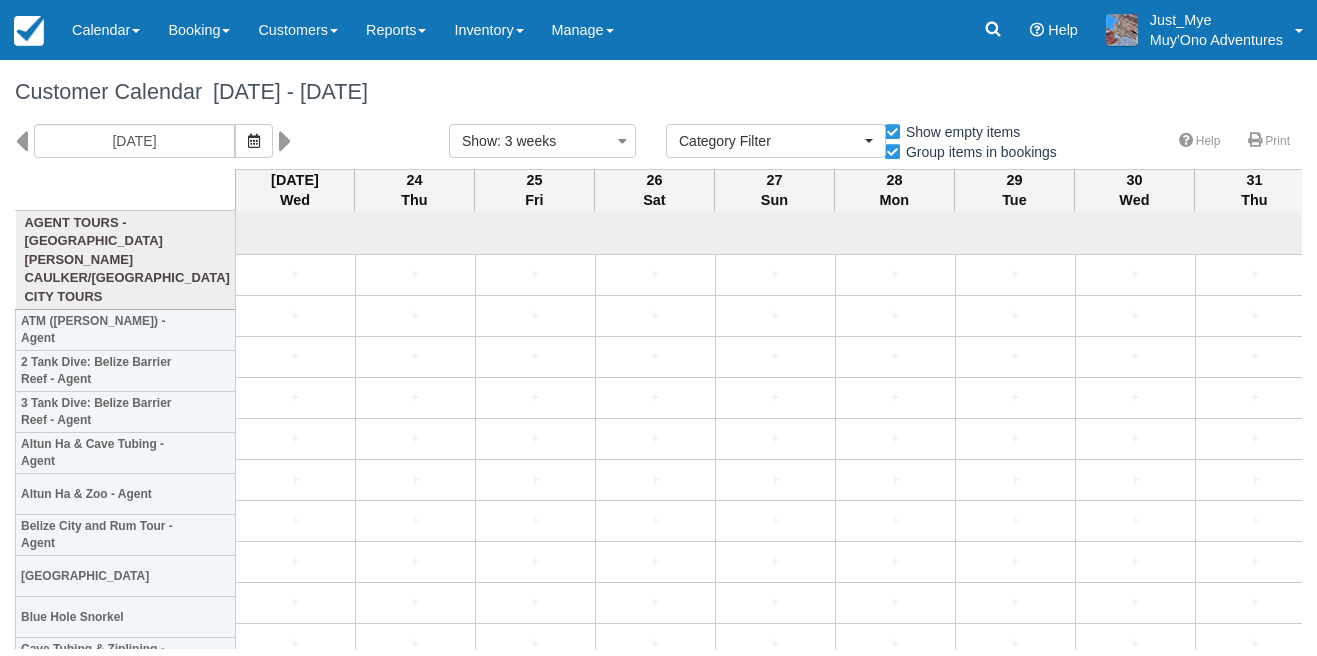 select 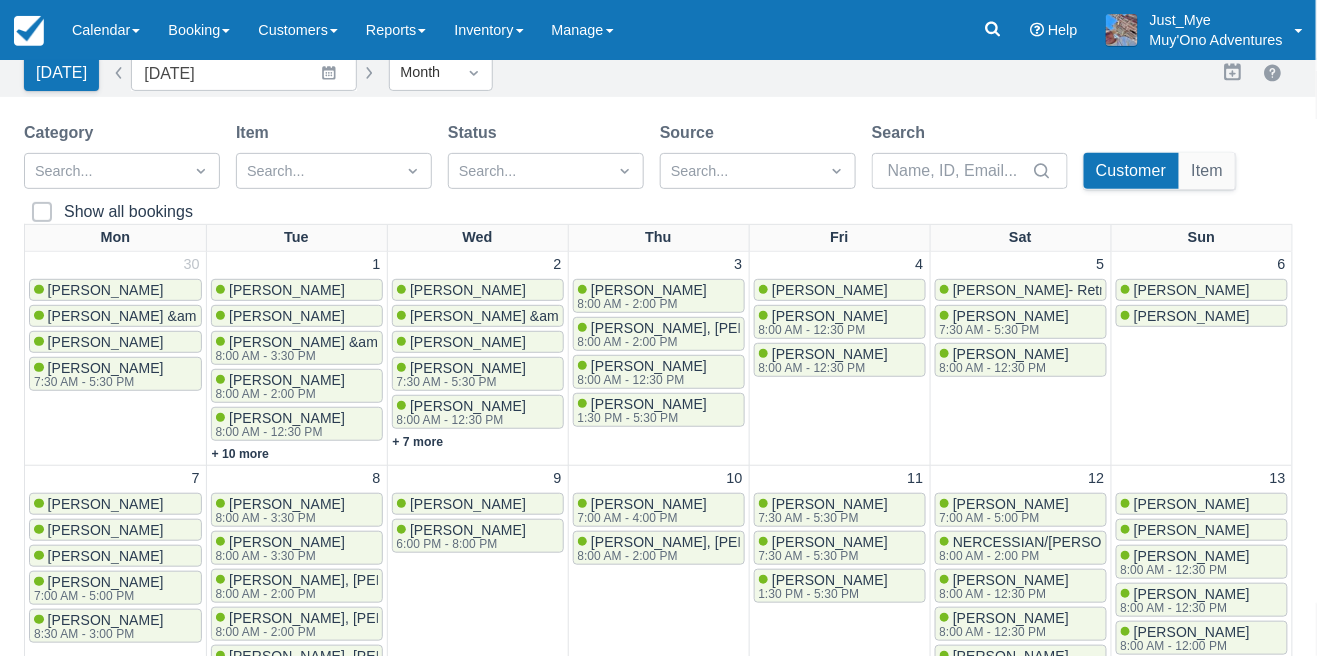 scroll, scrollTop: 104, scrollLeft: 0, axis: vertical 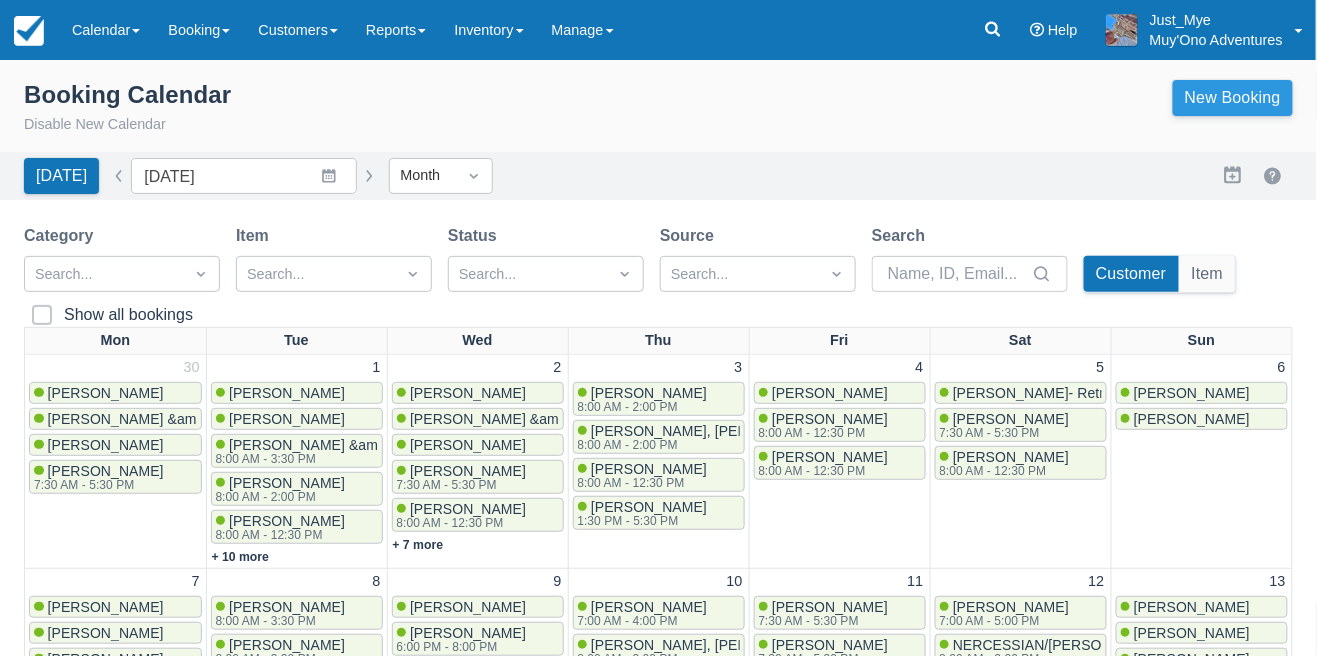click on "New Booking" at bounding box center (1233, 98) 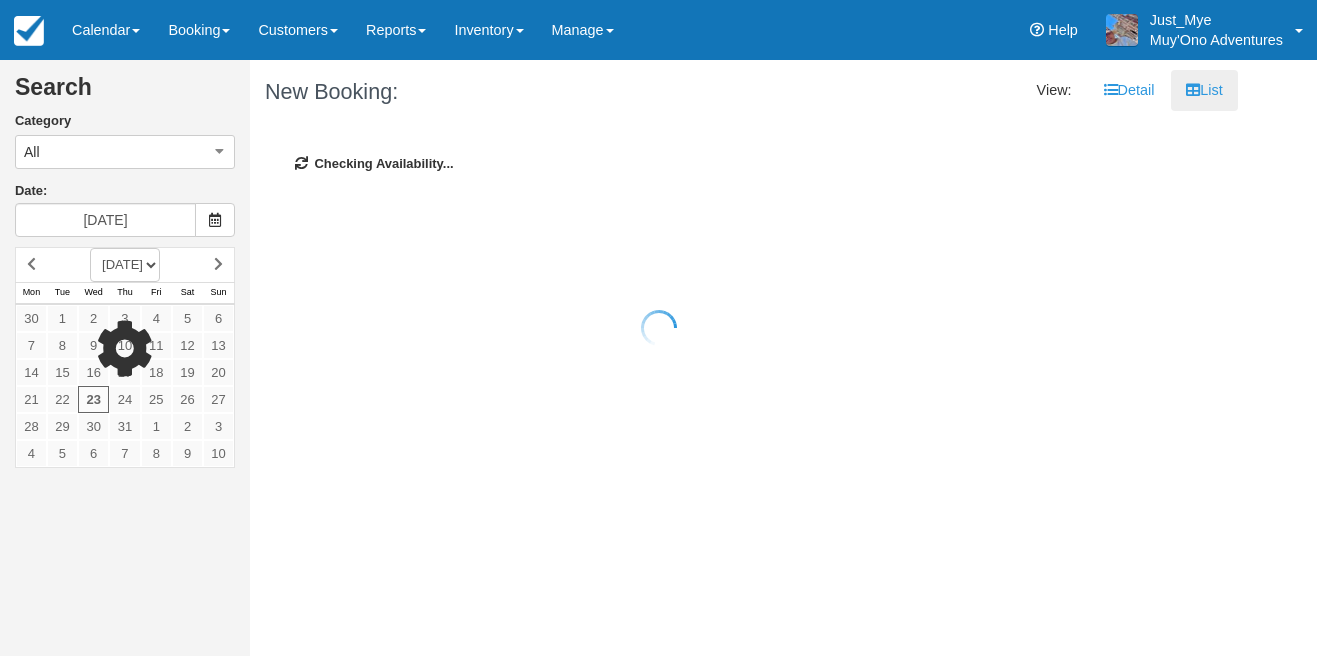 scroll, scrollTop: 0, scrollLeft: 0, axis: both 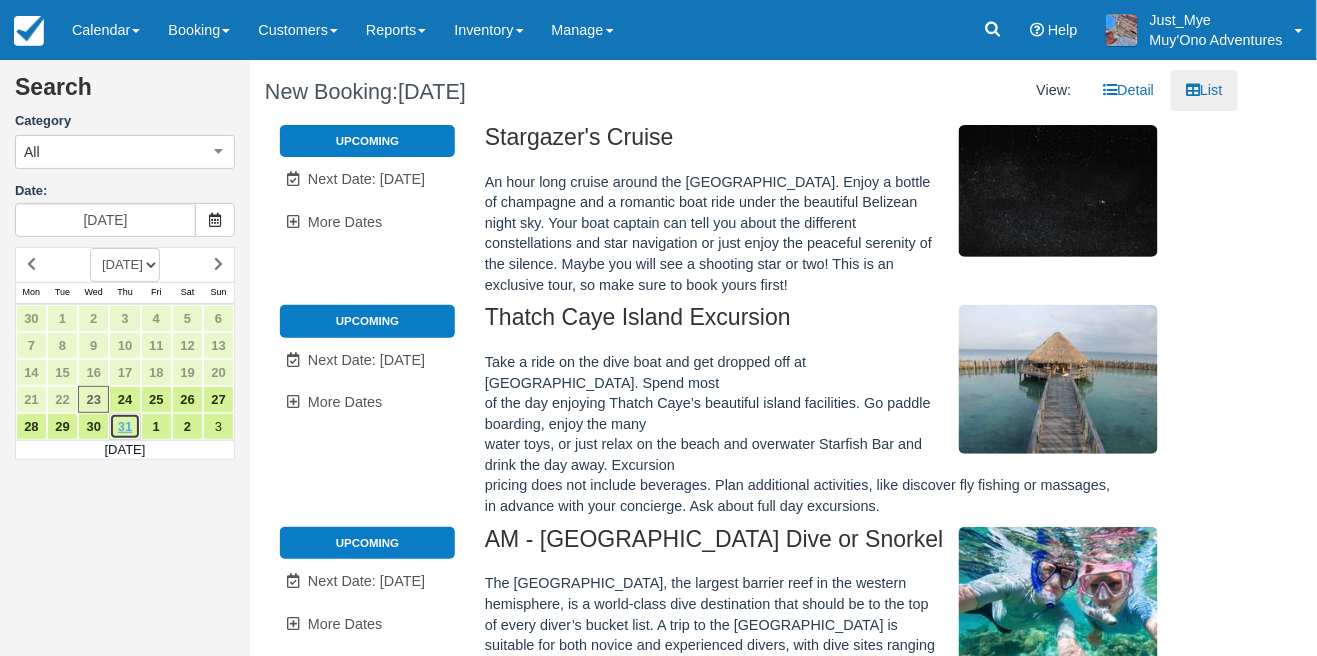click on "31" at bounding box center [124, 426] 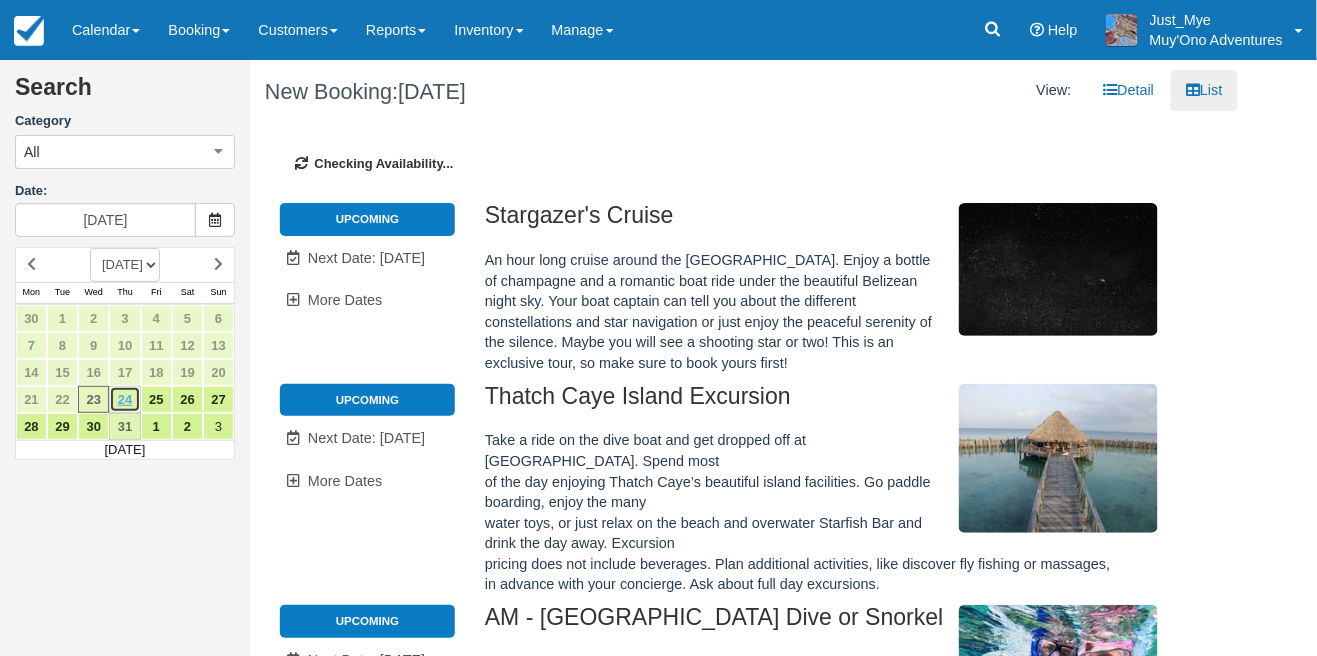 click on "24" at bounding box center [124, 399] 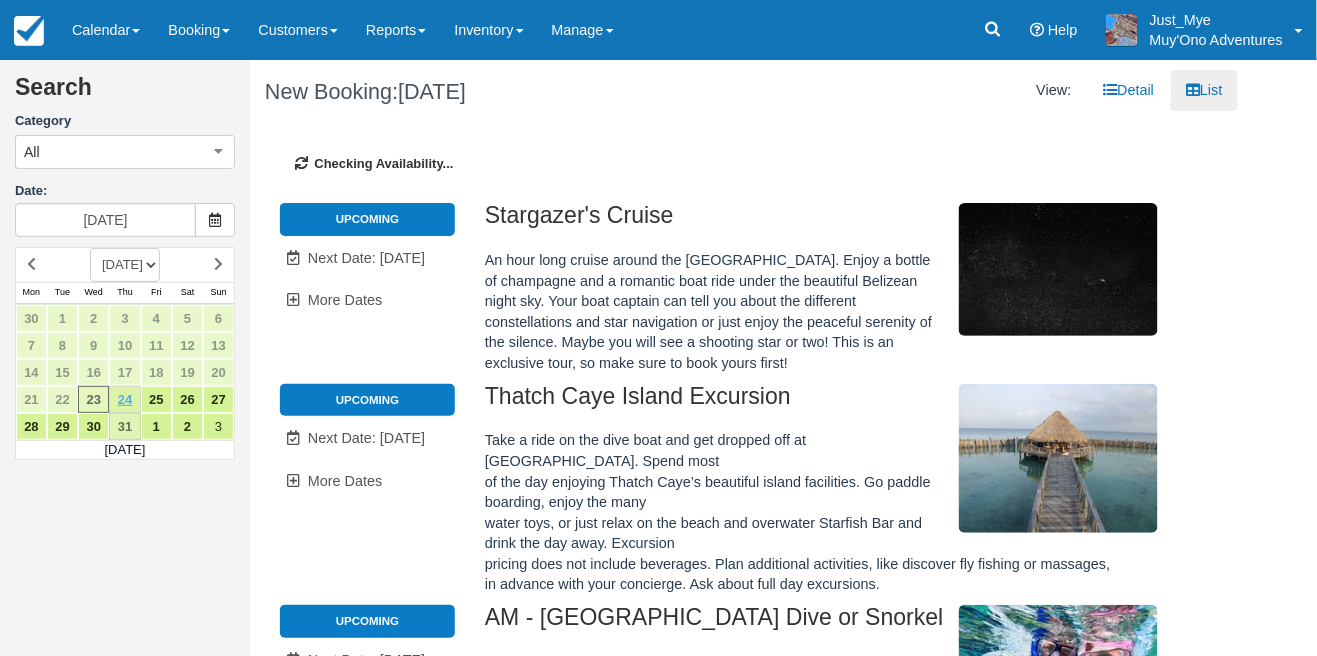 type on "07/24/25" 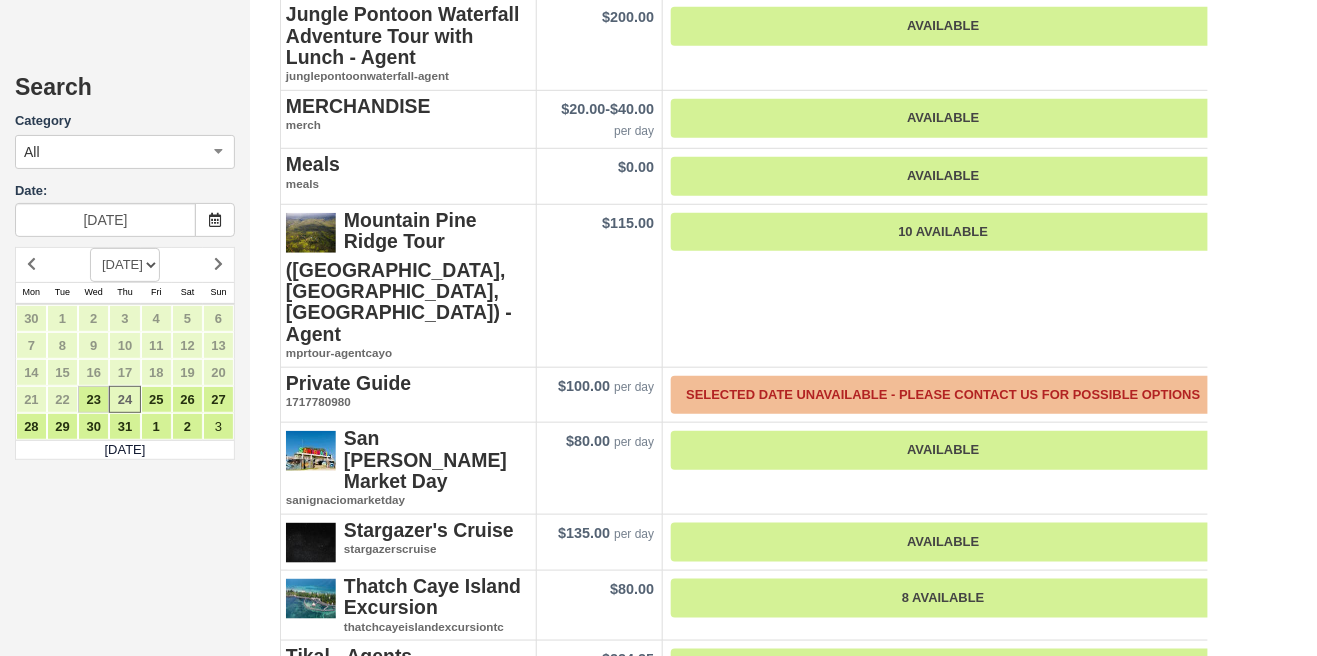 scroll, scrollTop: 2327, scrollLeft: 0, axis: vertical 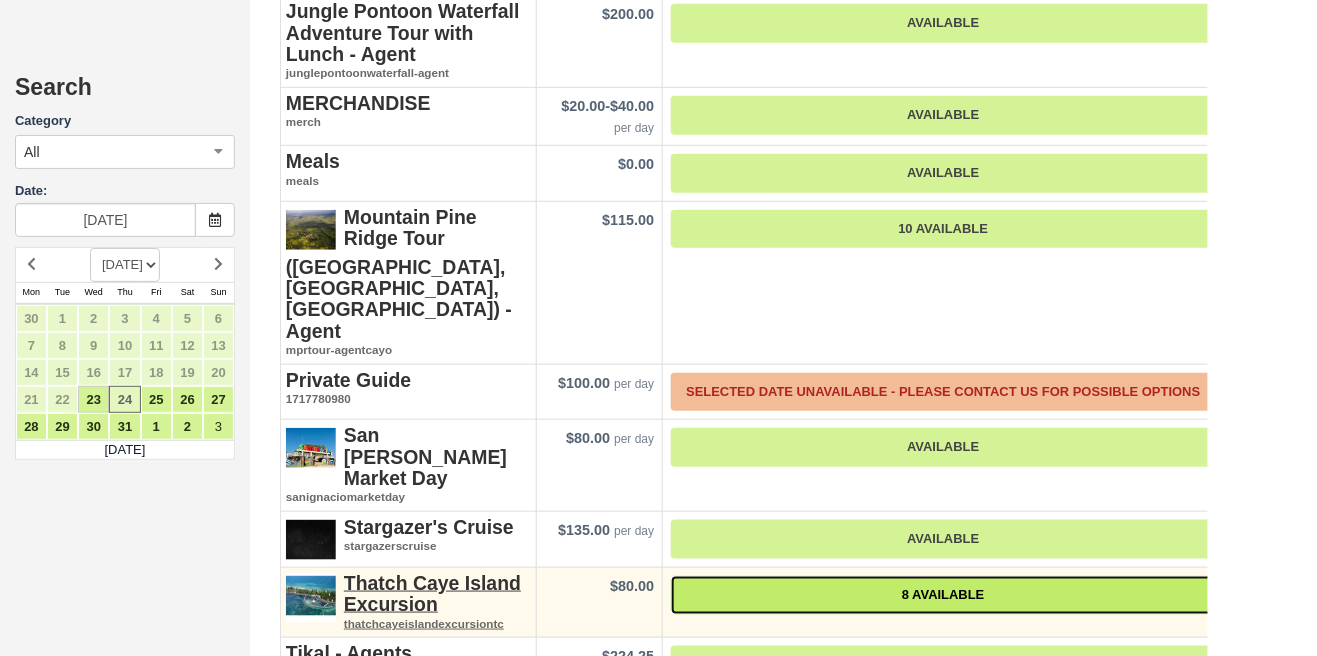 click on "8 Available" at bounding box center (943, 595) 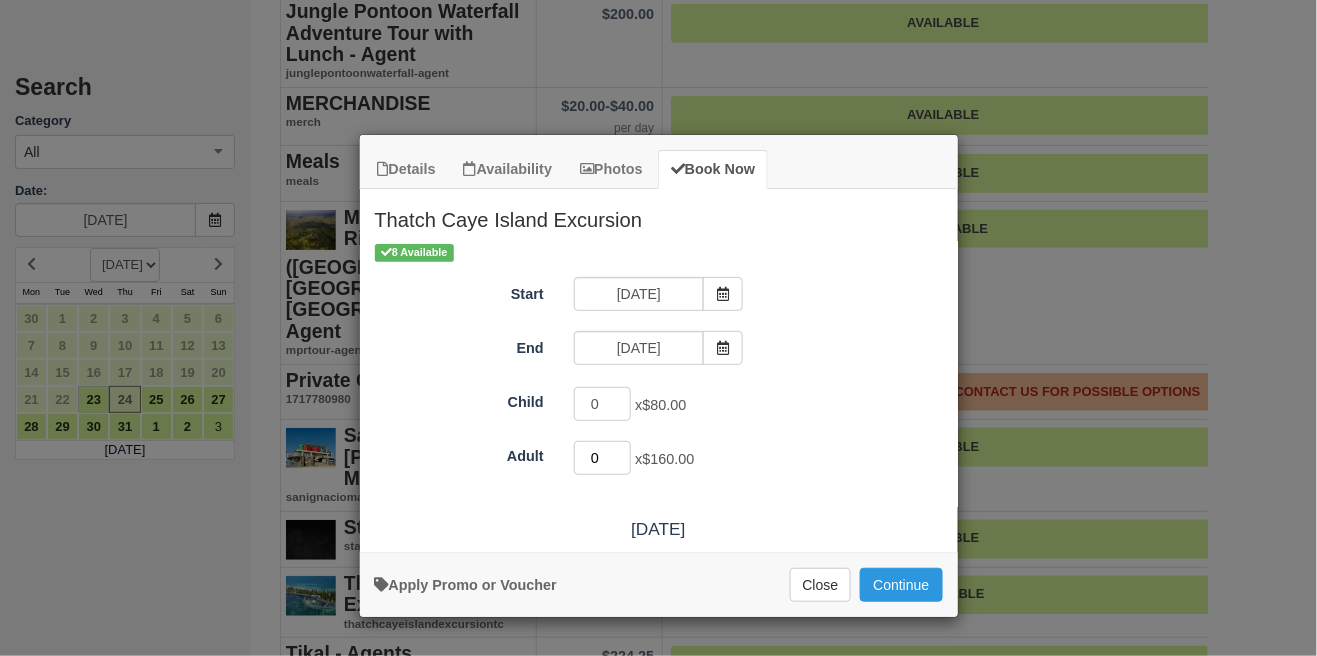 click on "0" at bounding box center [603, 458] 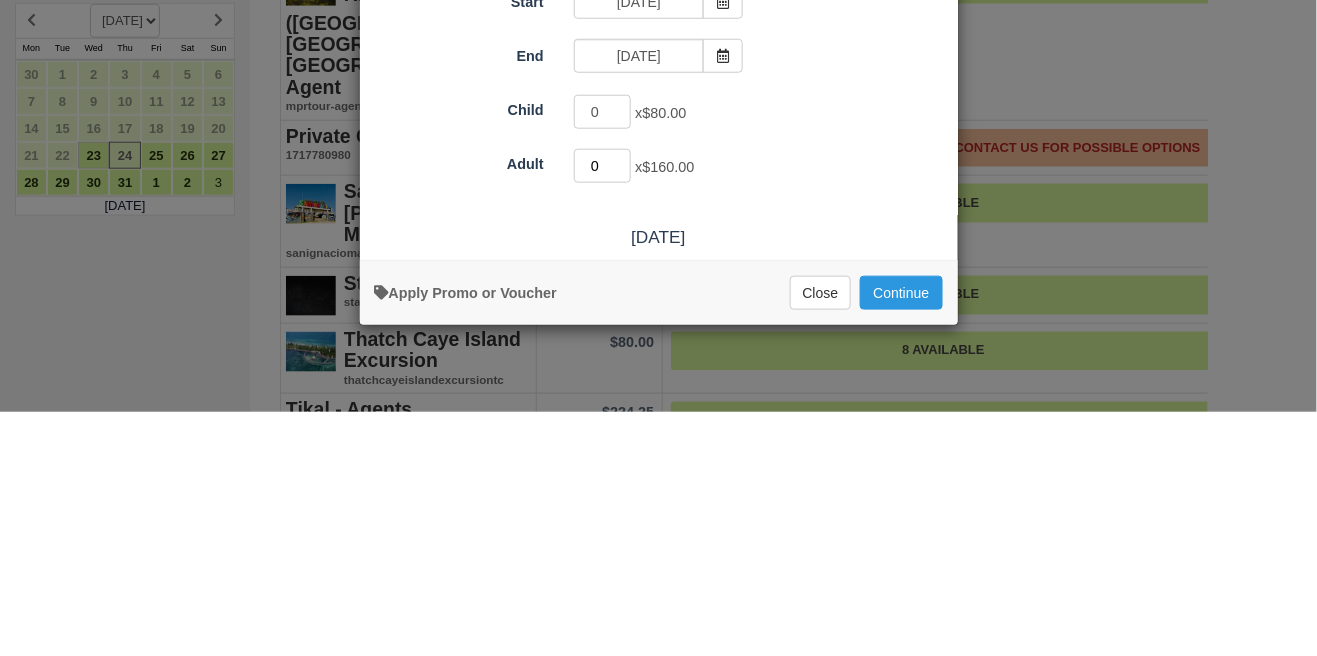 scroll, scrollTop: 2327, scrollLeft: 0, axis: vertical 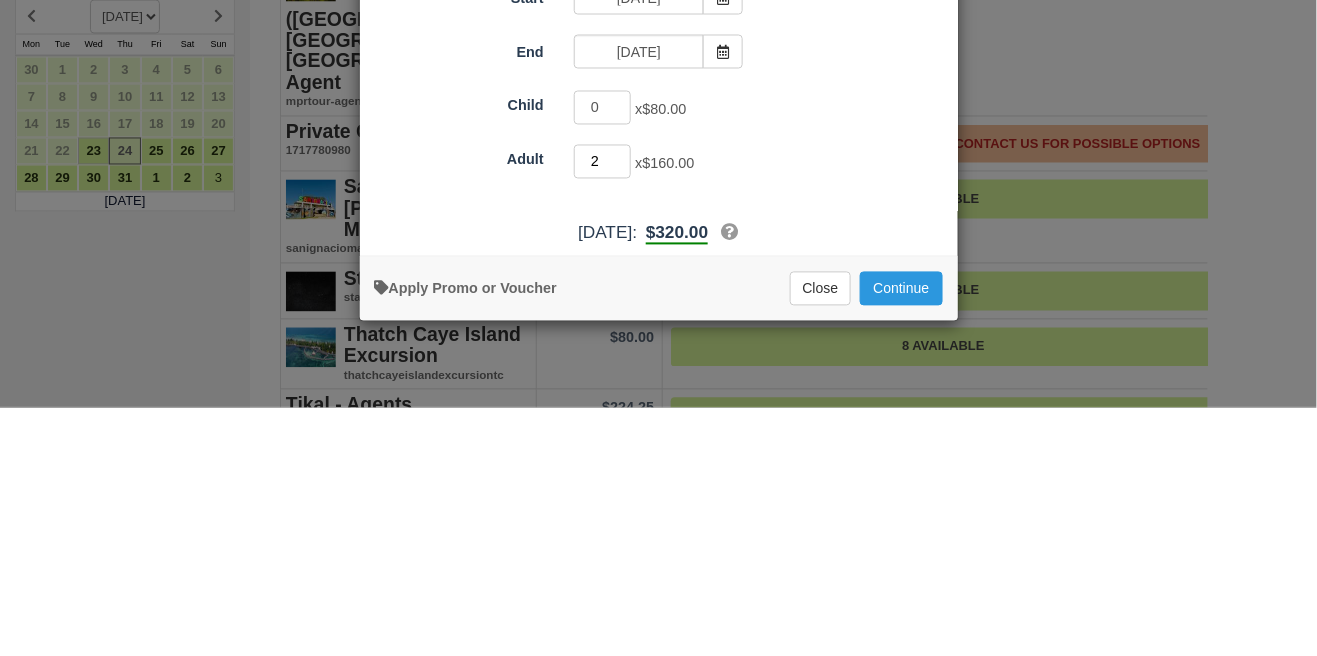 type on "2" 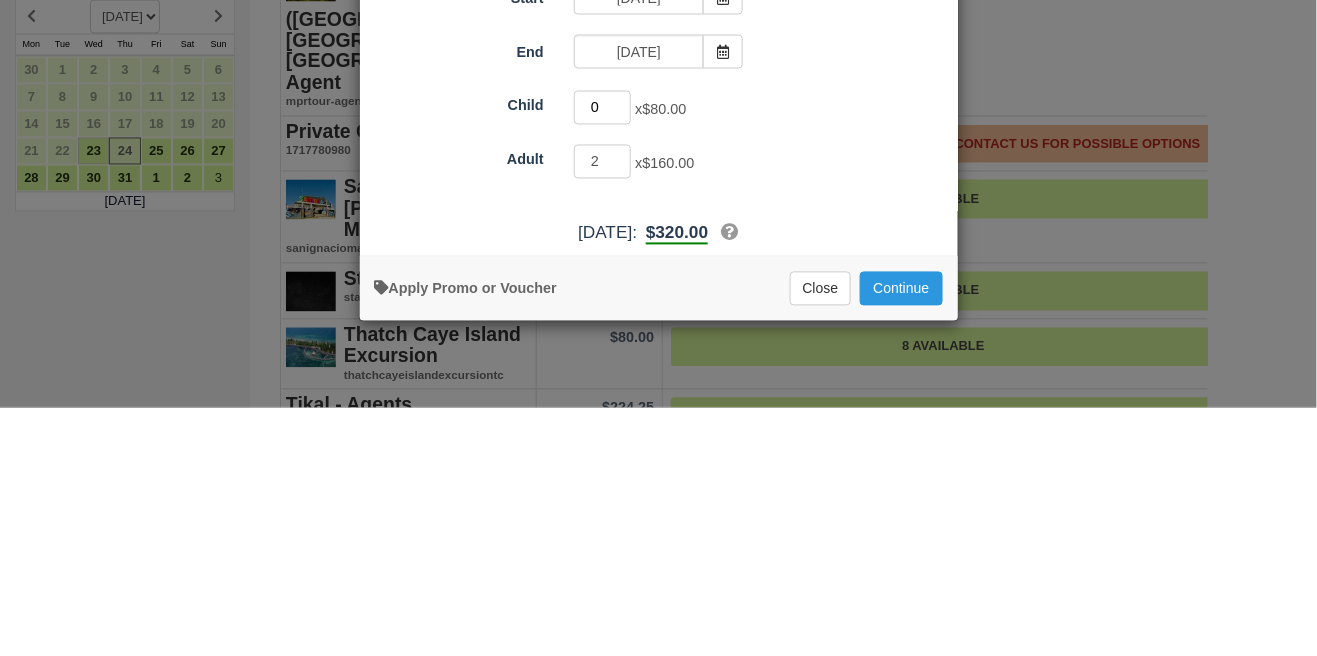 click on "0" at bounding box center [603, 356] 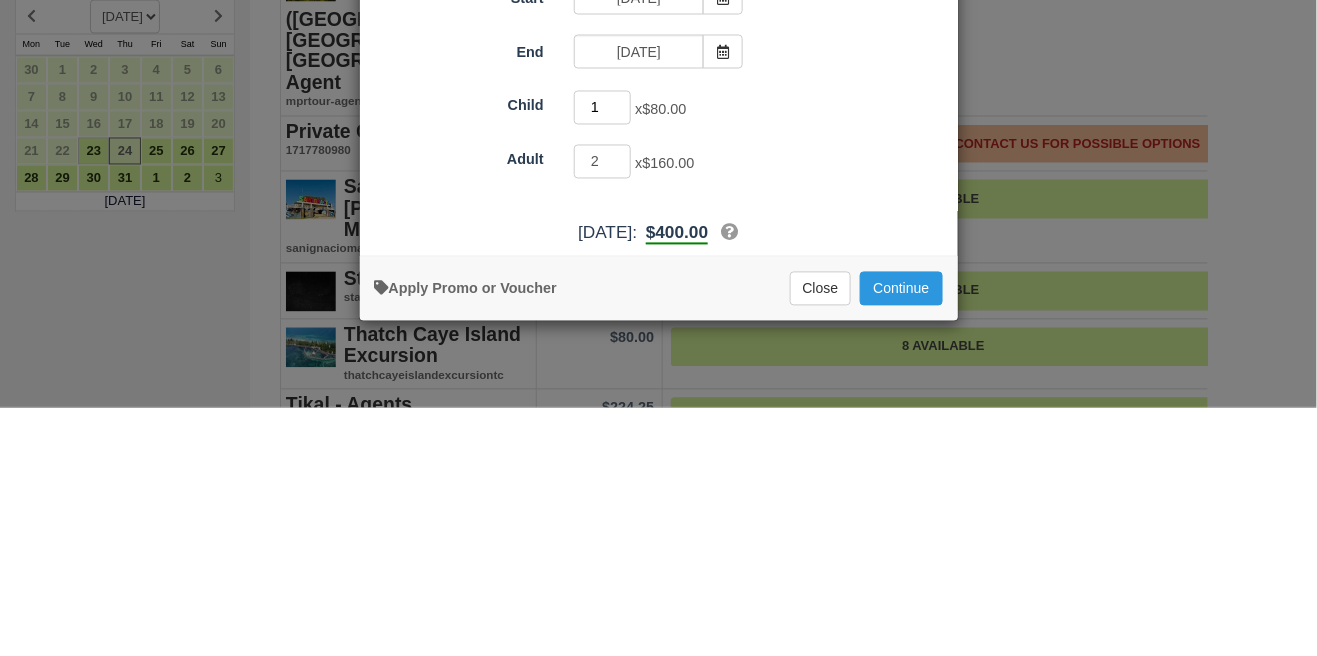 type on "1" 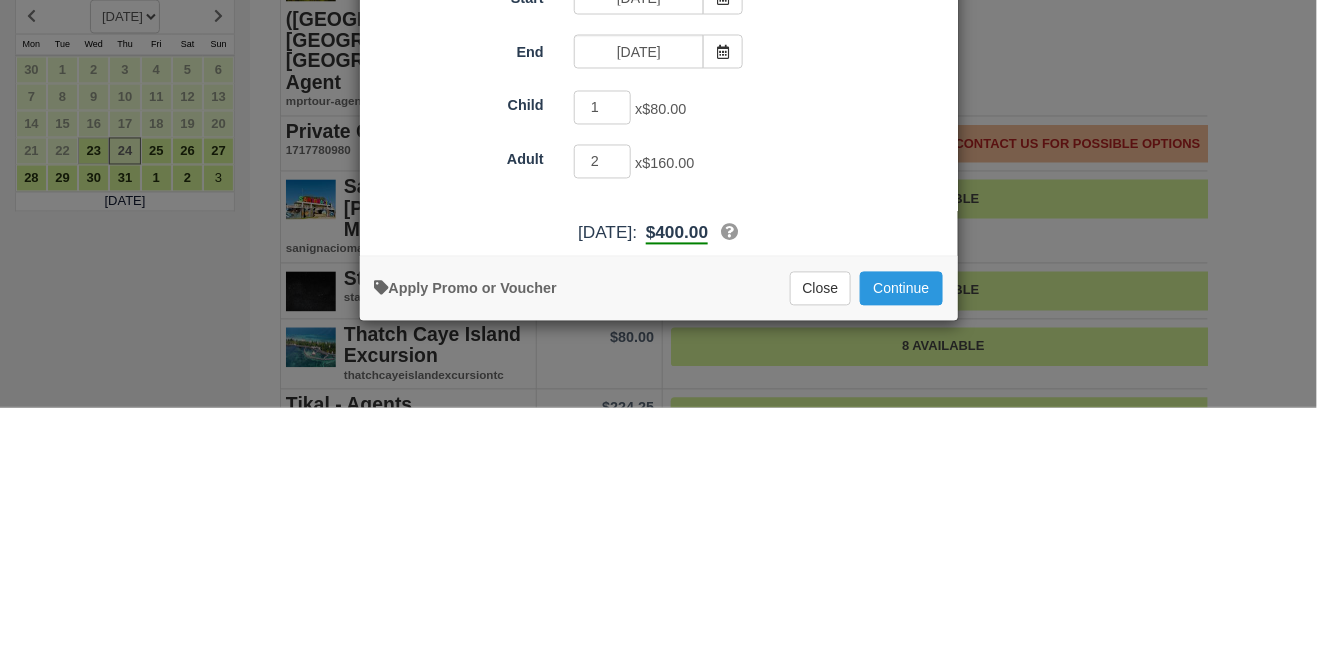 click on "Adult 2    x  $160.00" at bounding box center (659, 410) 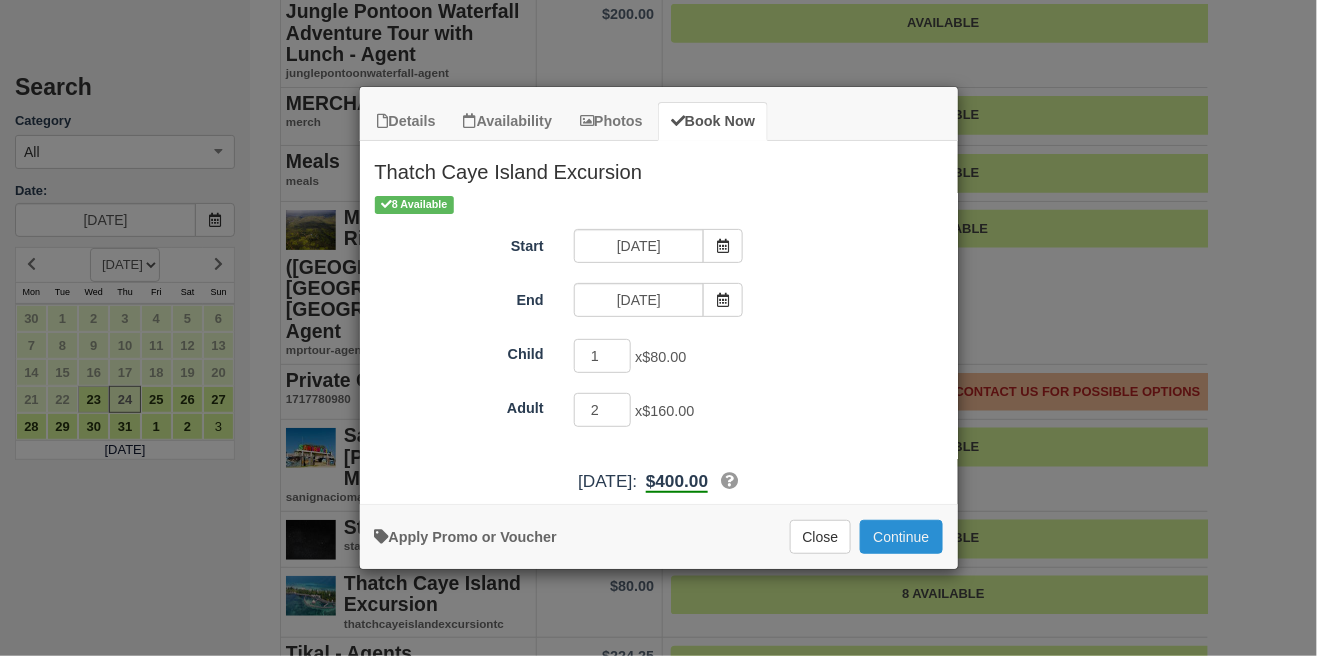click on "Continue" at bounding box center (901, 537) 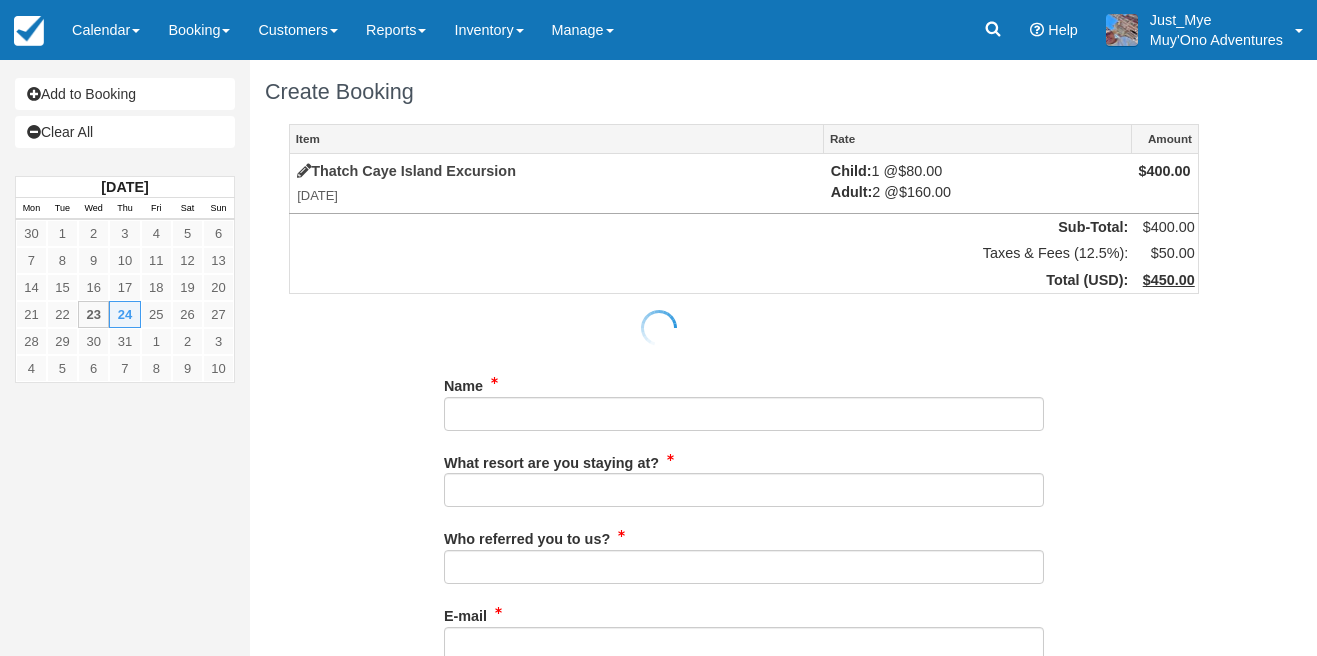 scroll, scrollTop: 0, scrollLeft: 0, axis: both 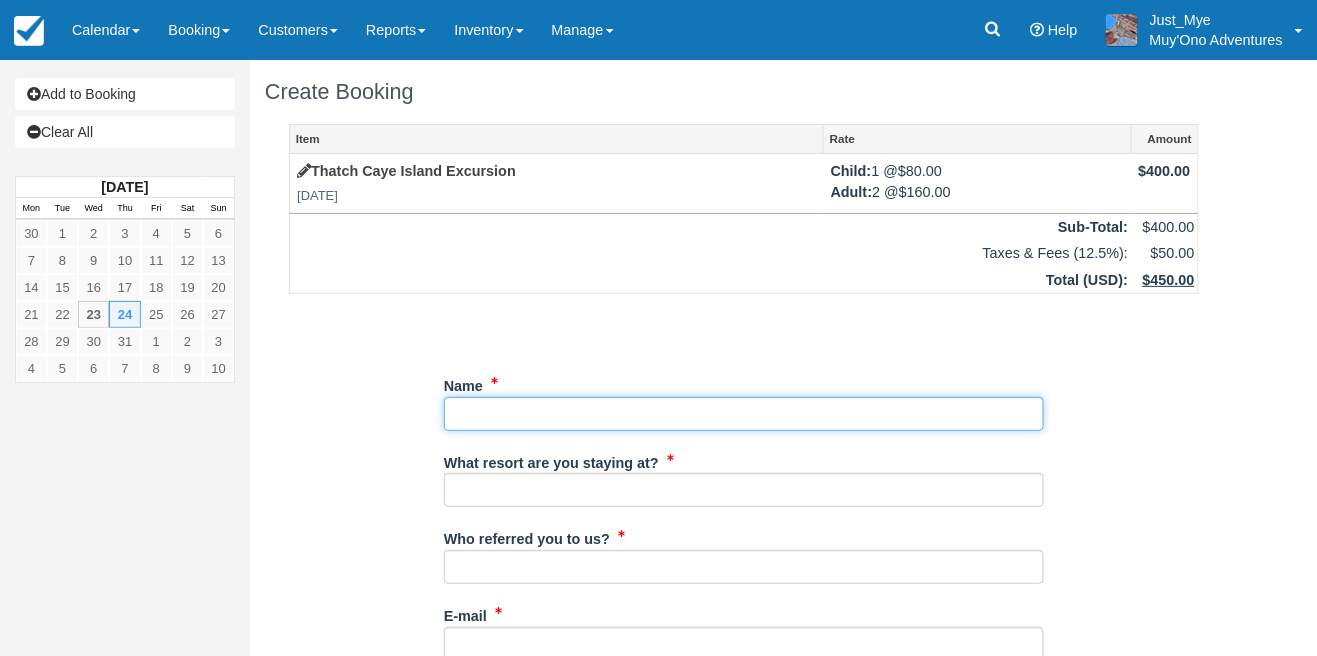 click on "Name" at bounding box center (744, 414) 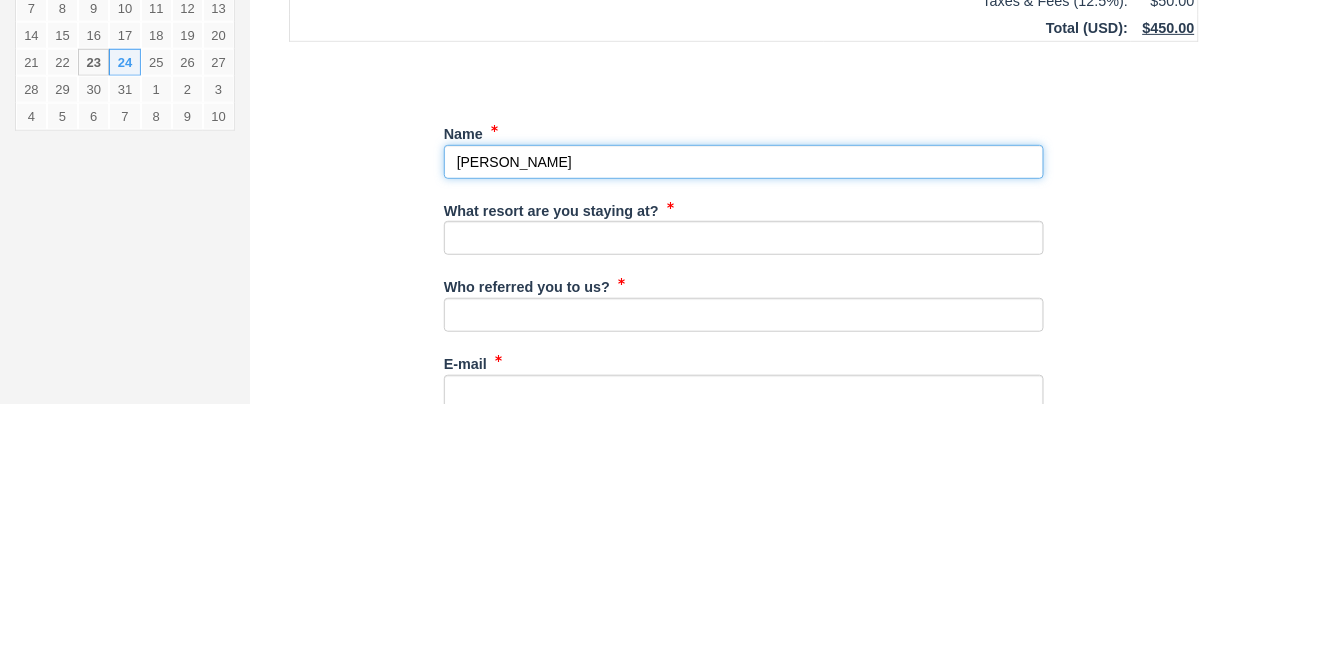 type on "[PERSON_NAME]" 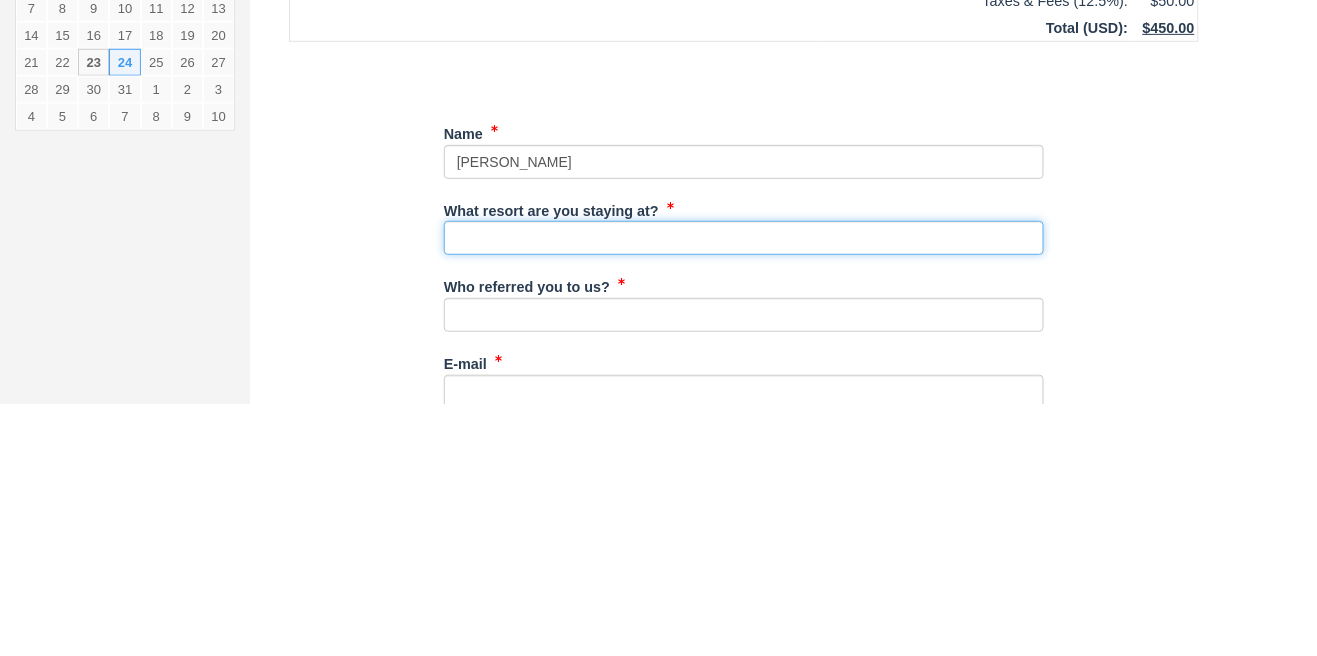 click on "What resort are you staying at?" at bounding box center [744, 490] 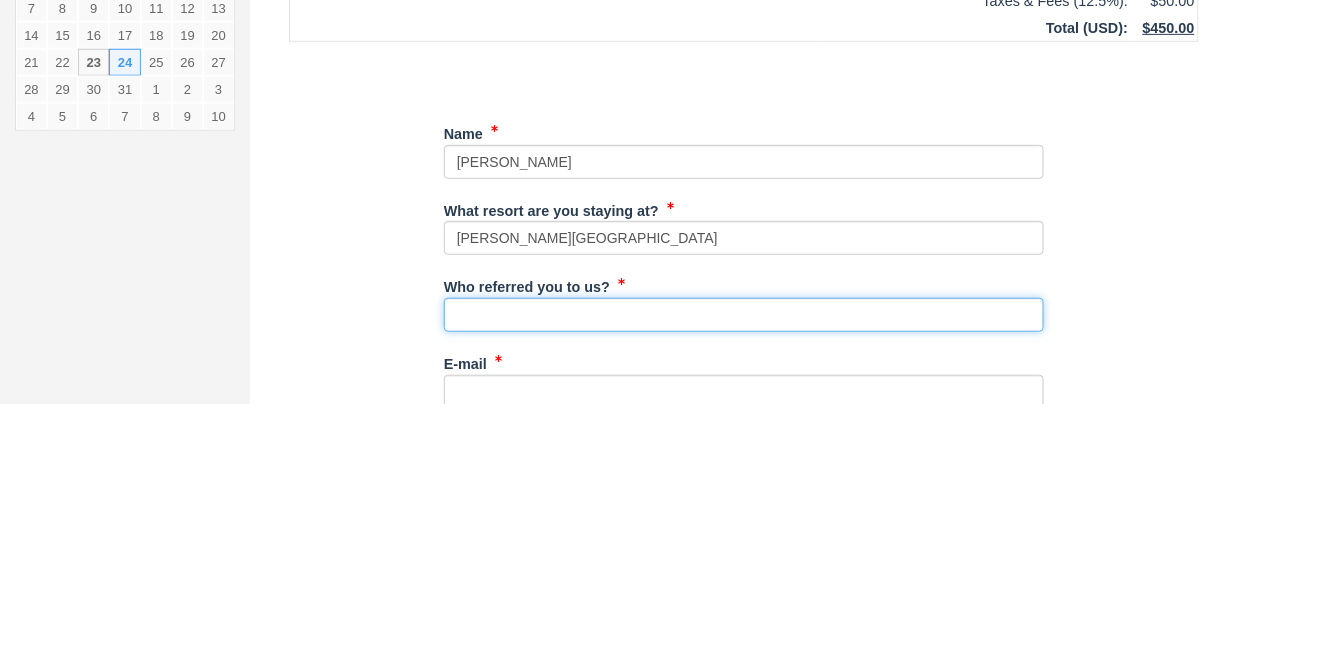 type on "M.M" 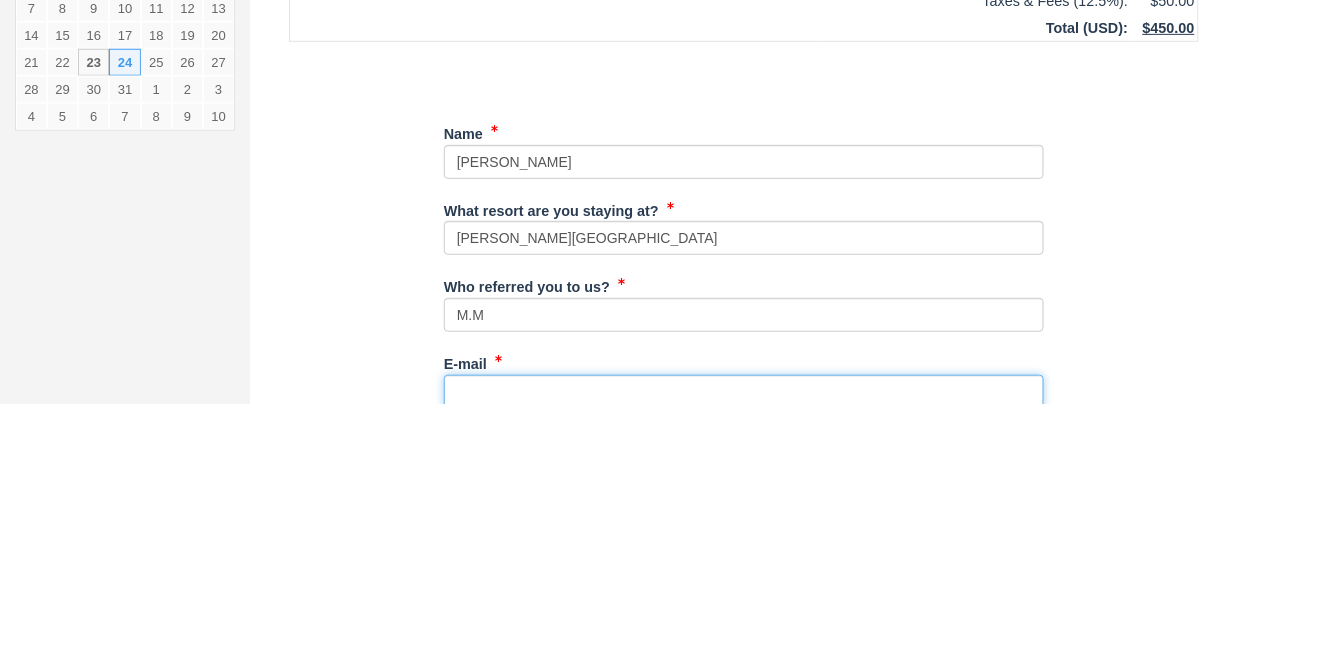 type on "frontdesk@hopinsbaybelize.com" 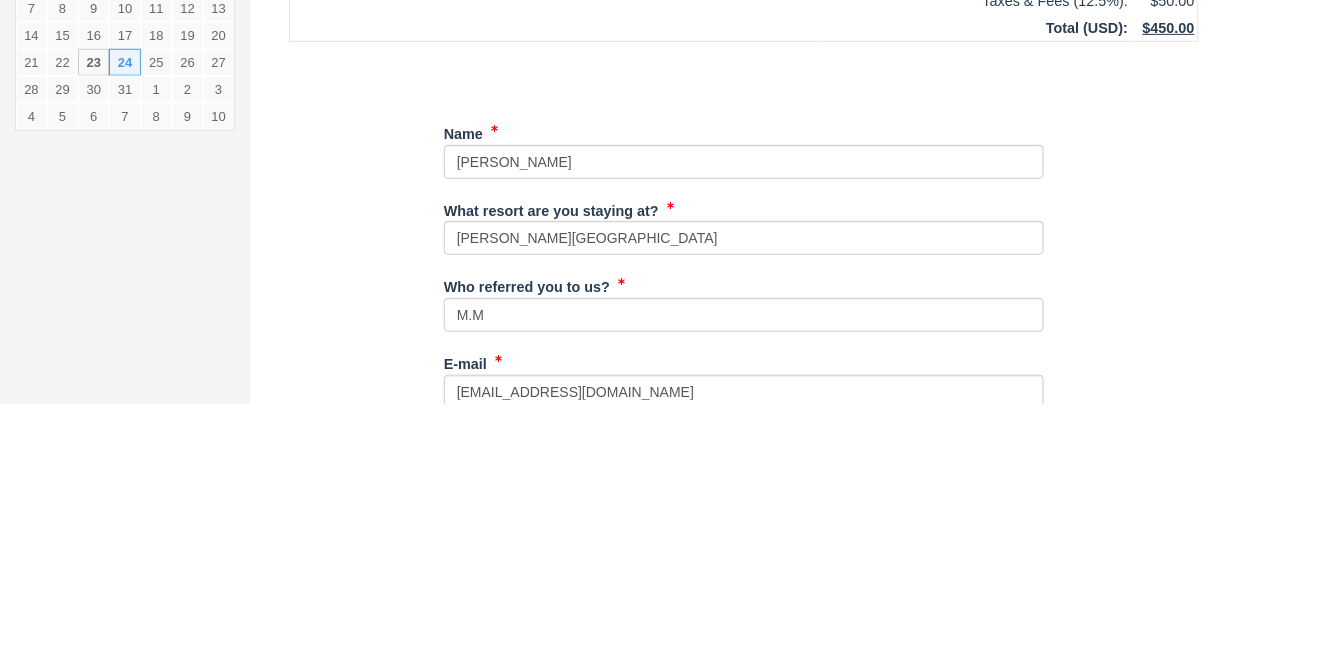 type on "671-0481" 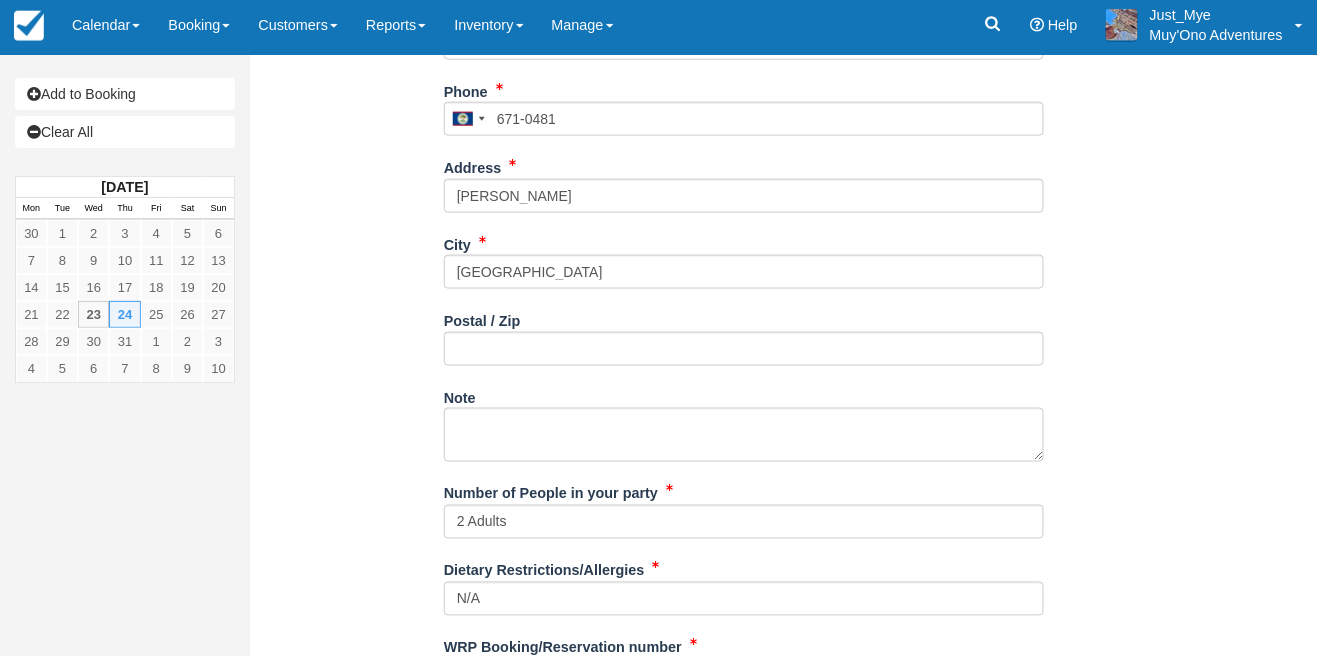 scroll, scrollTop: 481, scrollLeft: 0, axis: vertical 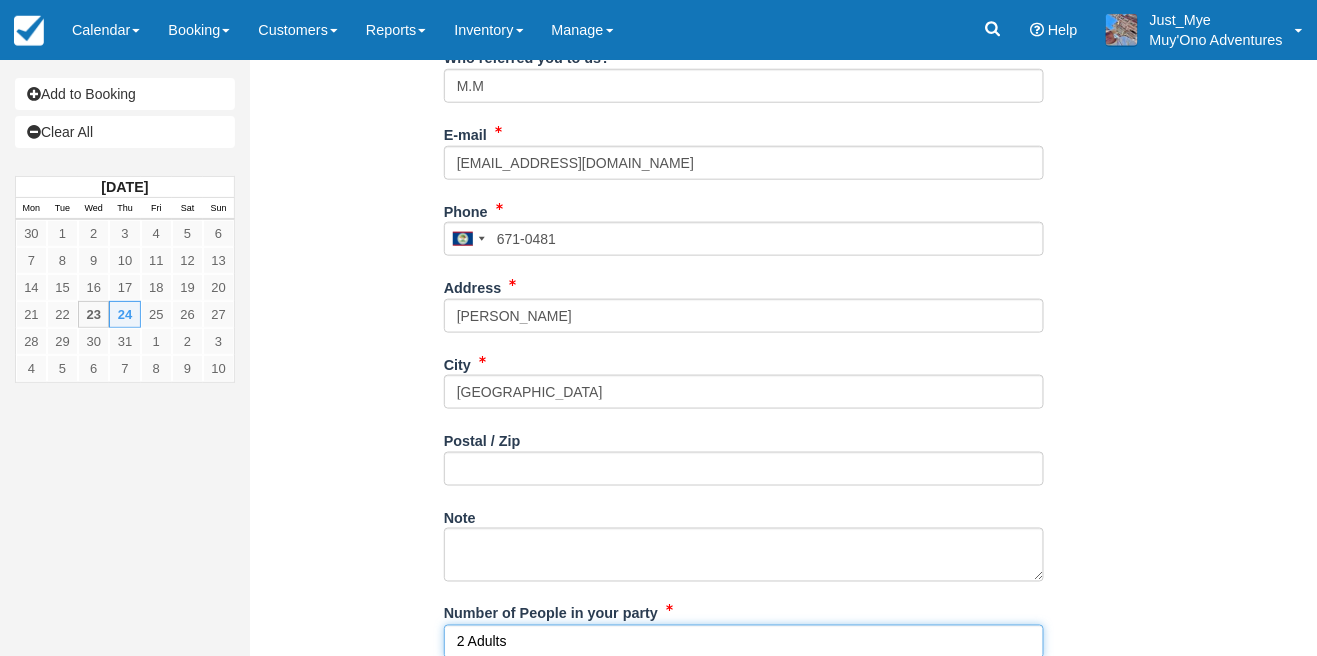 click on "2 Adults" at bounding box center [744, 642] 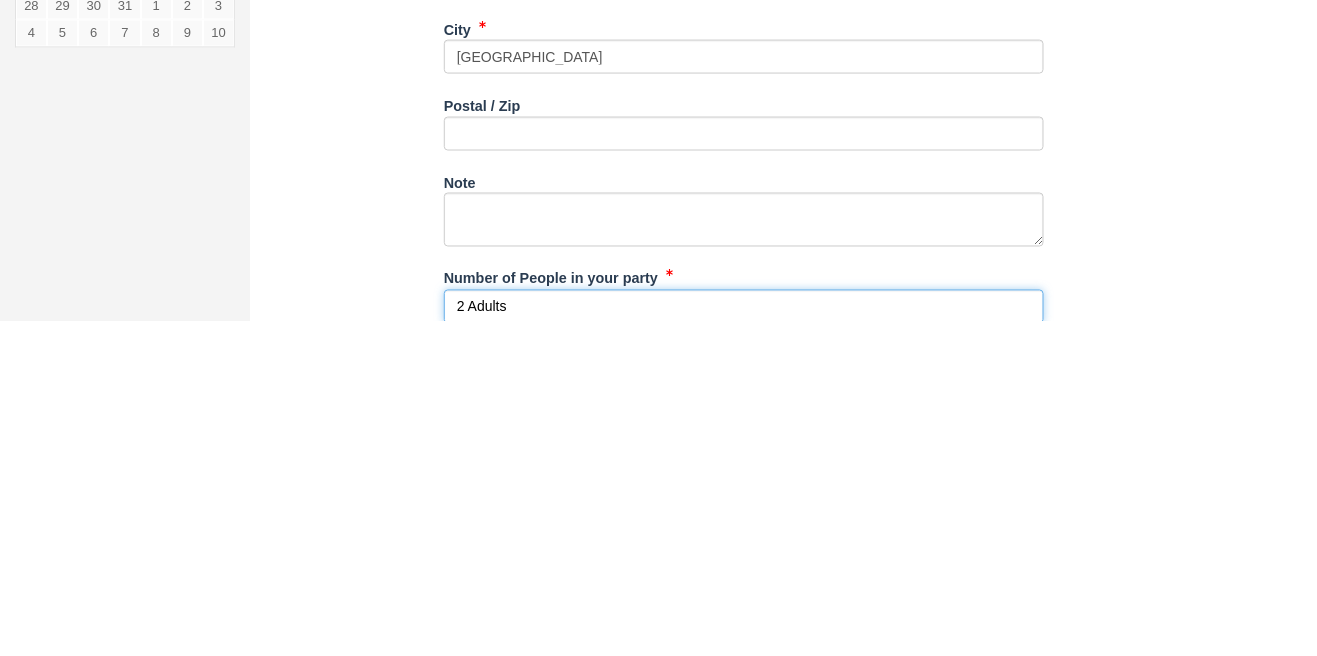 scroll, scrollTop: 603, scrollLeft: 0, axis: vertical 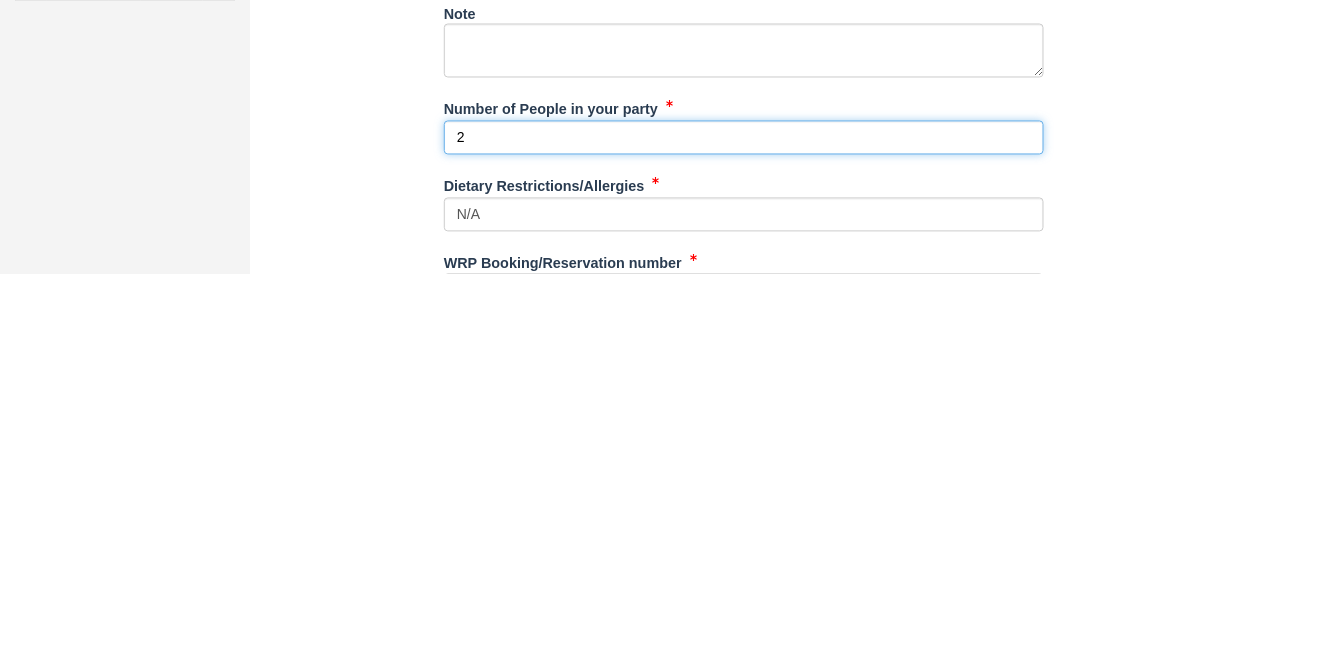 type on "2" 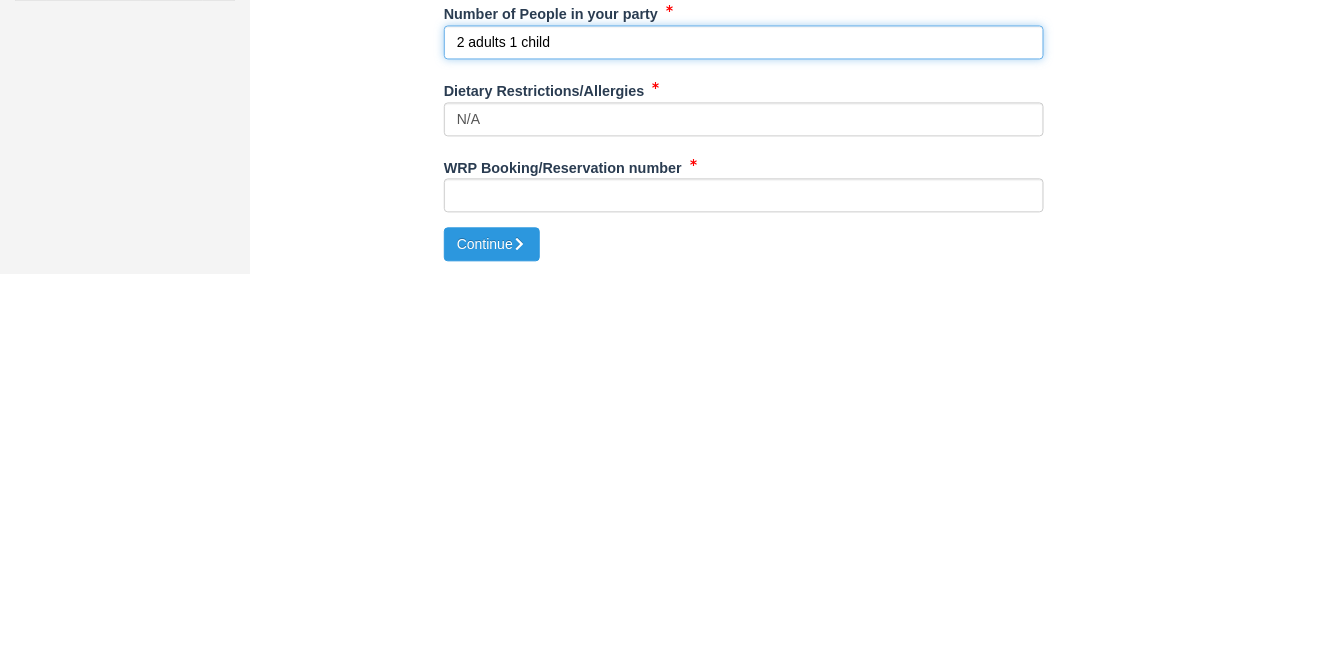 scroll, scrollTop: 700, scrollLeft: 0, axis: vertical 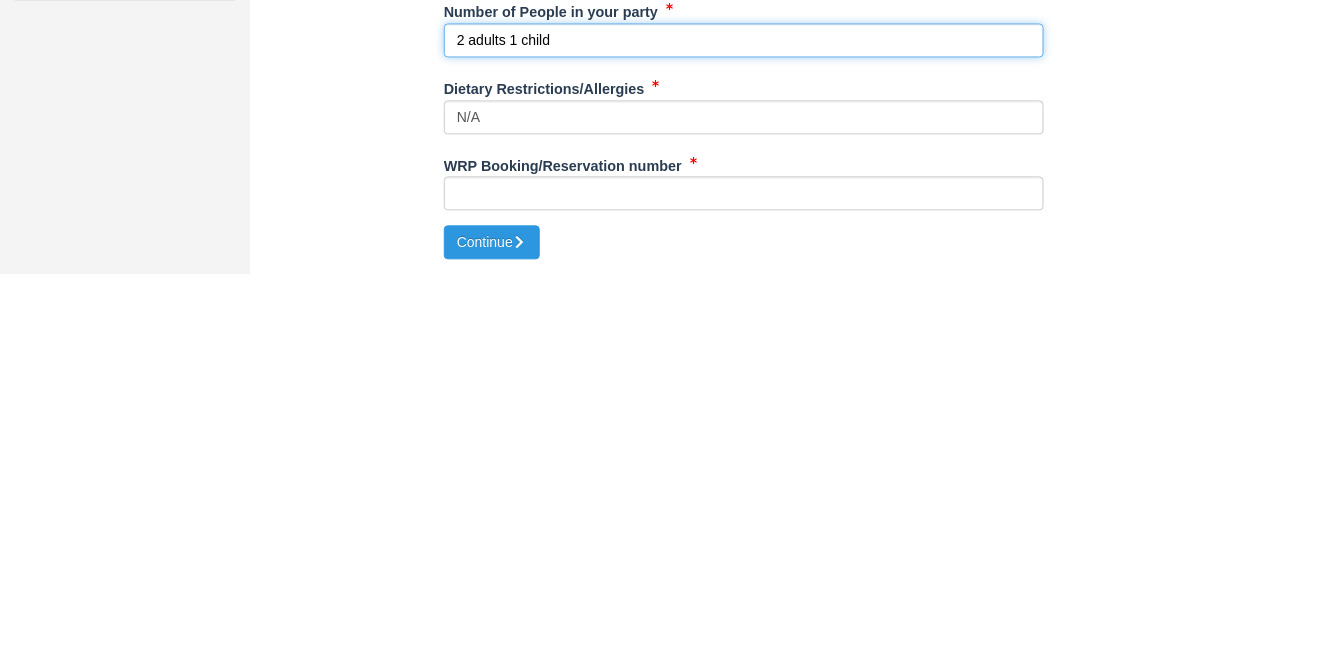 type on "2 adults 1 child" 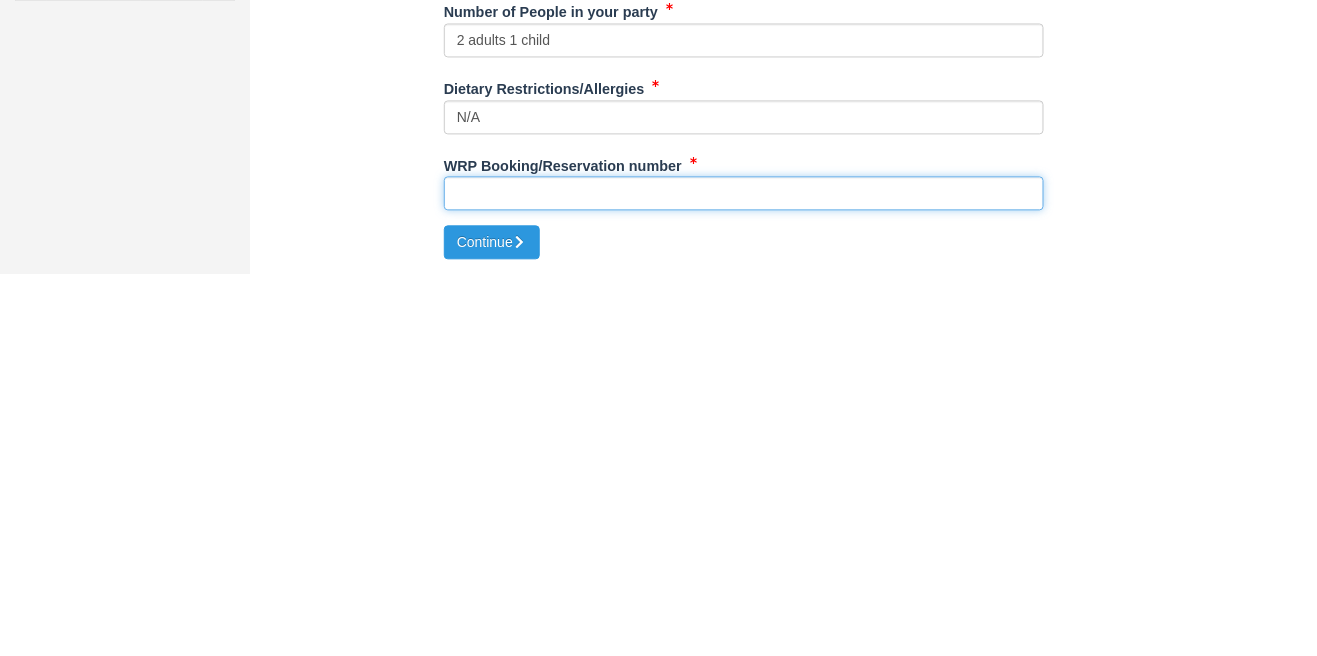 click on "WRP Booking/Reservation number" at bounding box center [744, 576] 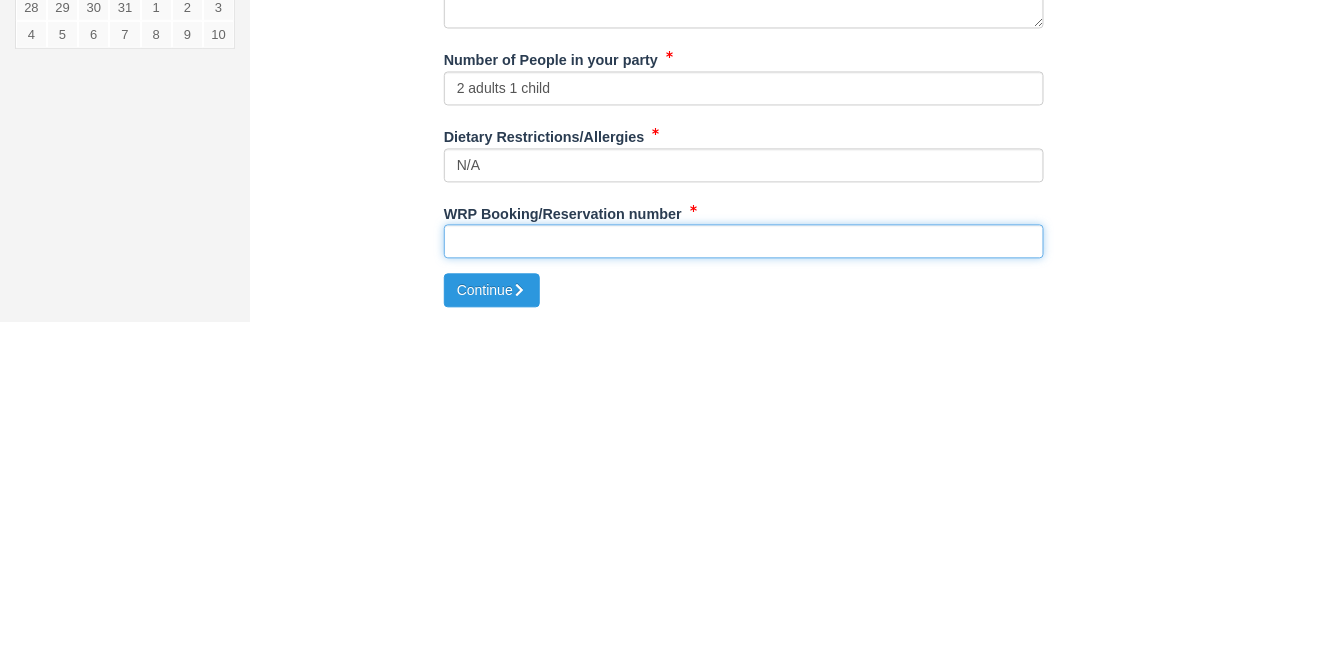 type on "2" 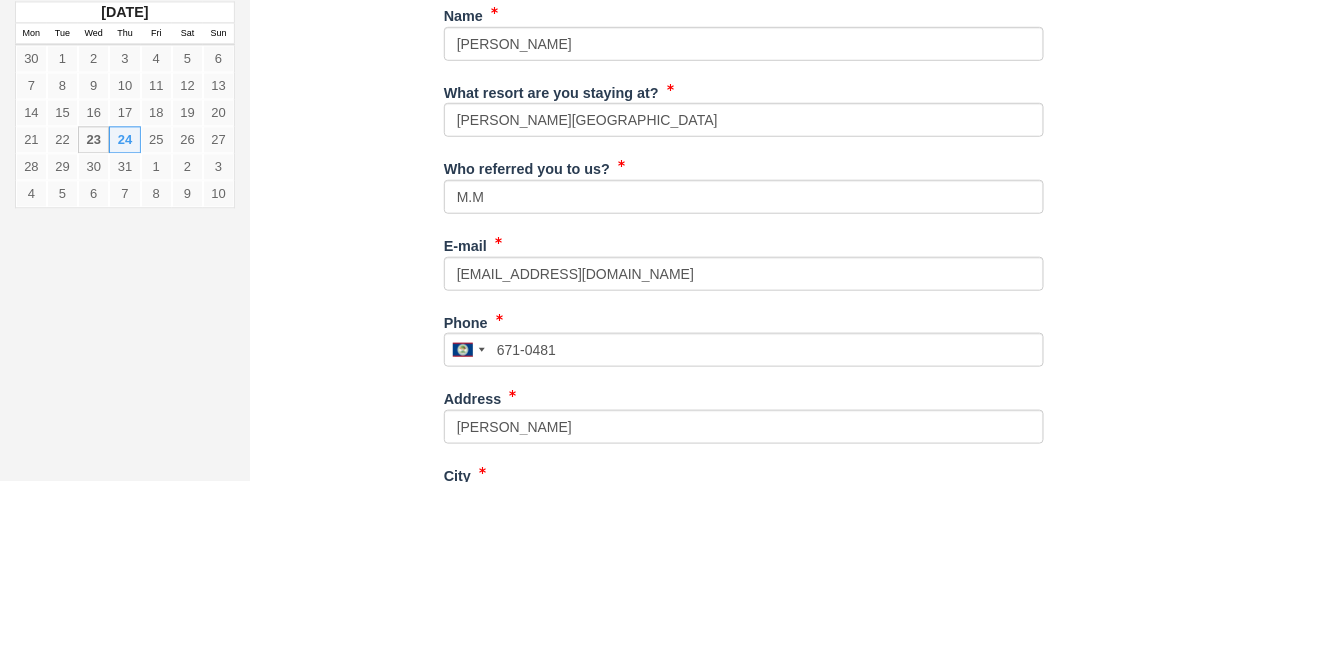 scroll, scrollTop: 196, scrollLeft: 0, axis: vertical 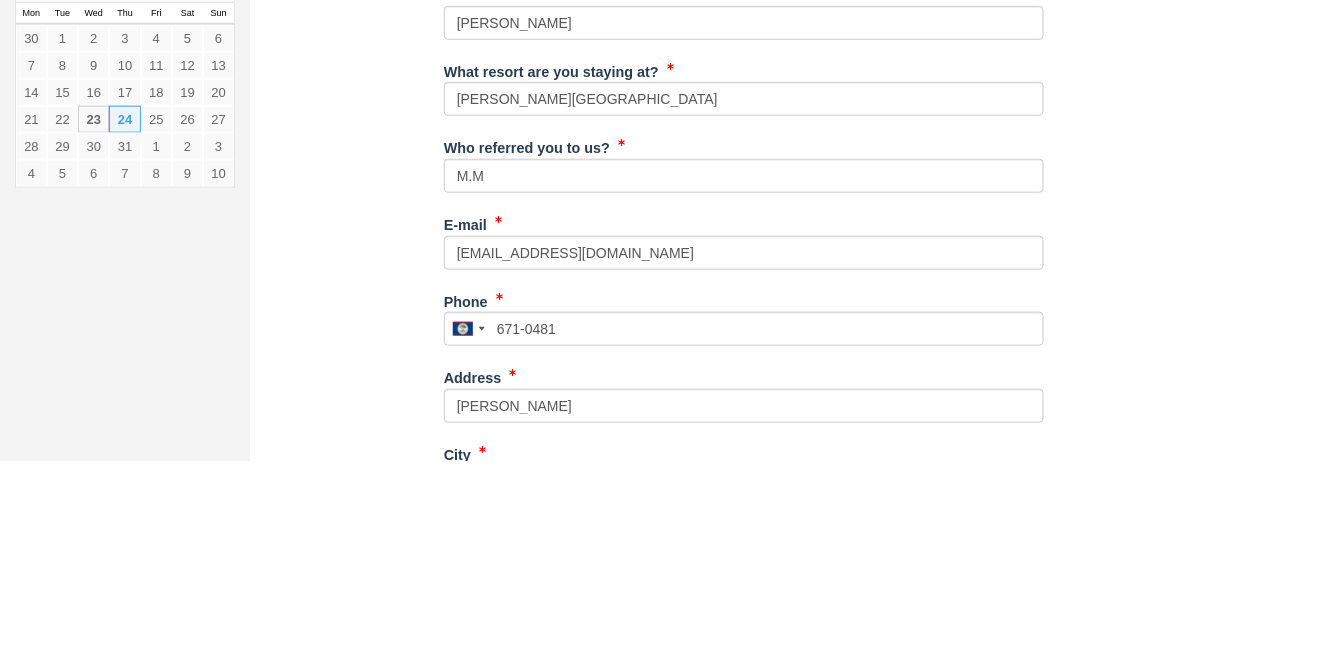 type on "47968251" 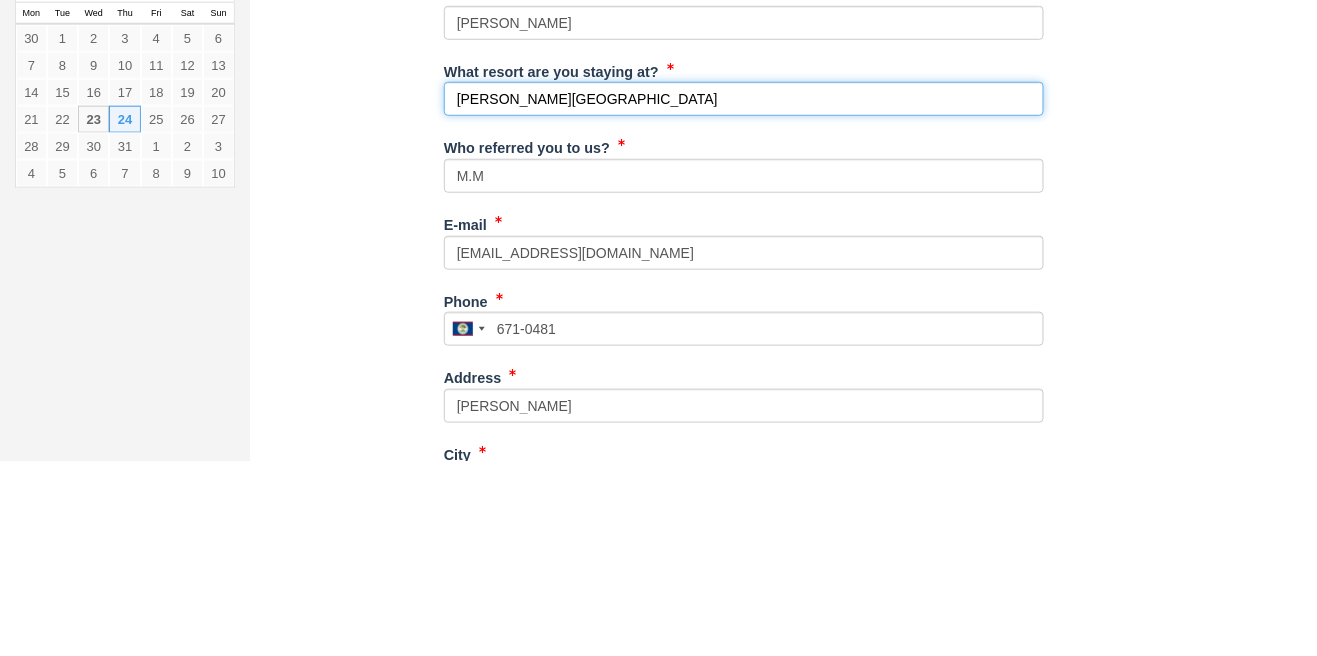 click on "Hopkins bay resort" at bounding box center [744, 294] 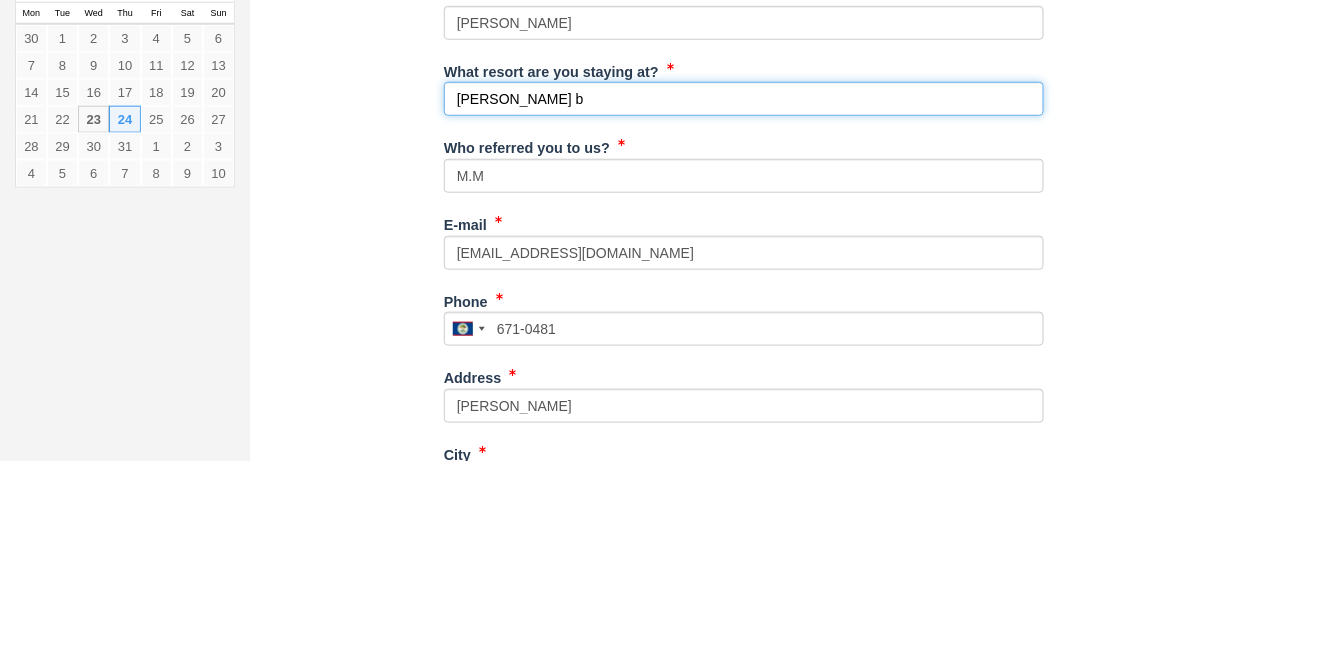 type on "Hopkins" 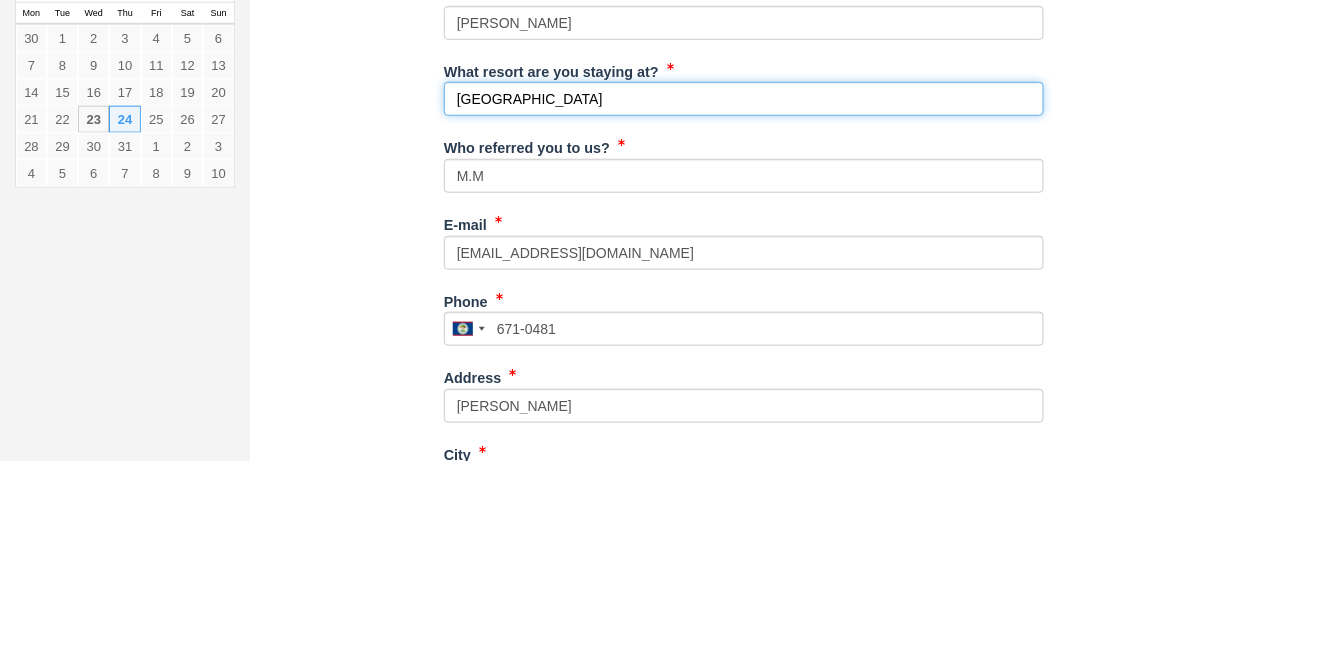 type on "Jaguar Reef Resort" 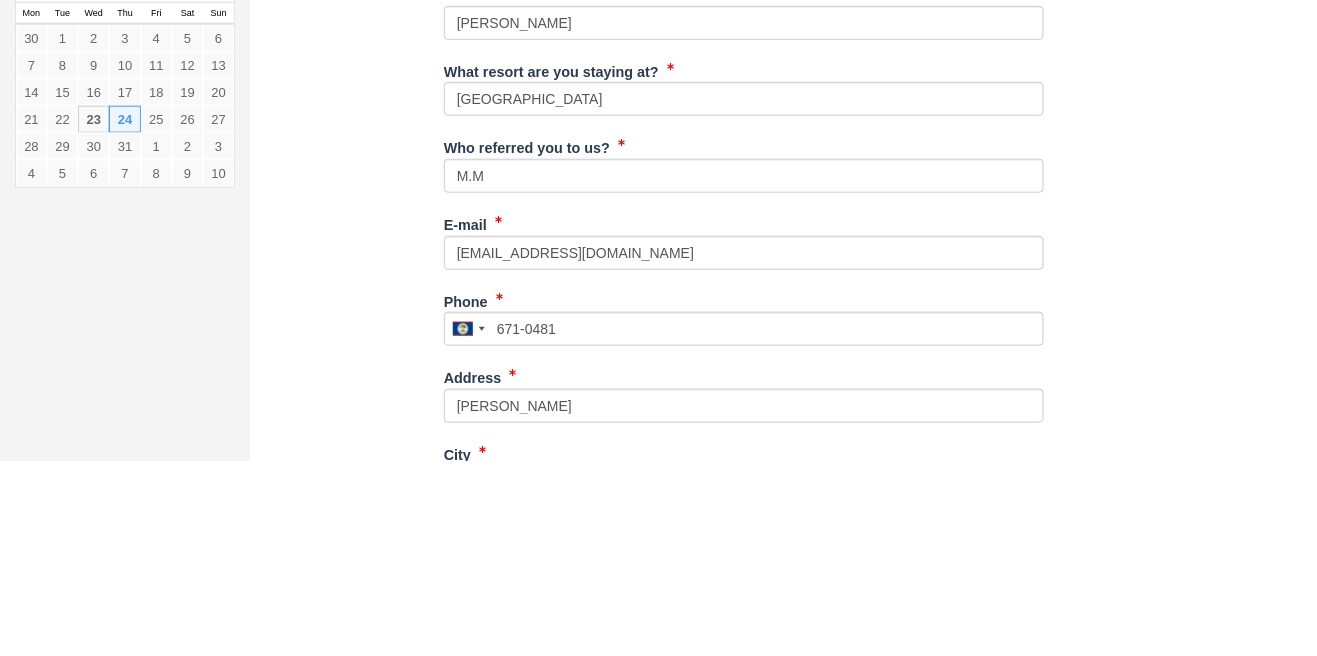 click on "Item
Rate
Amount
Thatch Caye Island Excursion
Thu Jul 24, 2025
Child:  1 @  $80.00
Adult:  2 @  $160.00
$400.00
Sub-Total:
$400.00
Taxes & Fees (12.5%):
$50.00
Total ( USD ):
$450.00
Unsaved Changes
Name
What resort are you staying at?
Jaguar Reef Resort
Who referred you to us?
M.M
E-mail
frontdesk@hopinsbaybelize.com
Did you mean  ?" at bounding box center (744, 520) 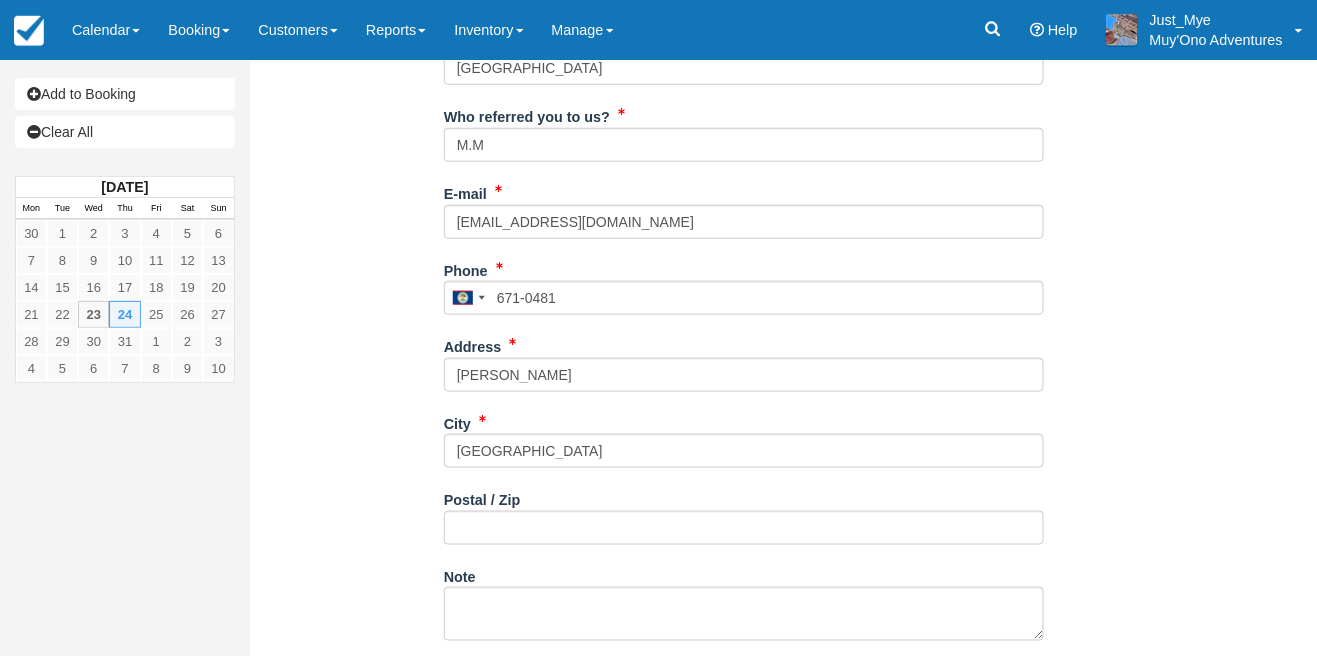 scroll, scrollTop: 604, scrollLeft: 0, axis: vertical 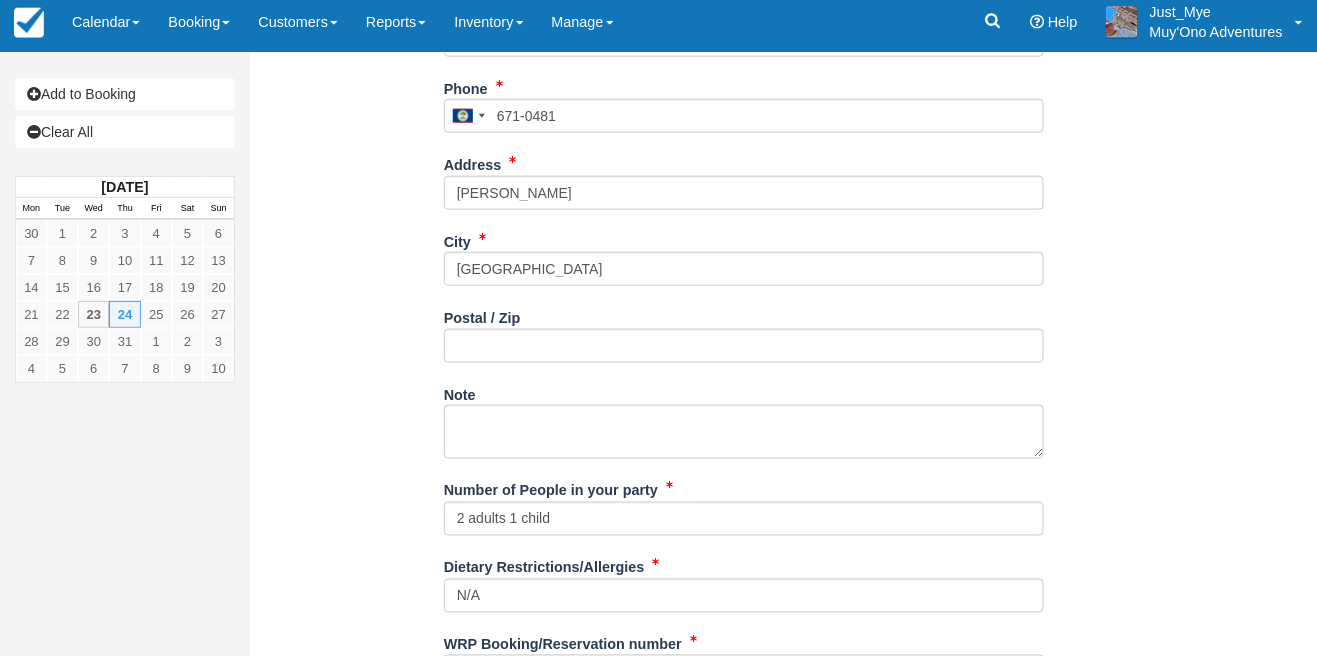 click on "Item
Rate
Amount
Thatch Caye Island Excursion
Thu Jul 24, 2025
Child:  1 @  $80.00
Adult:  2 @  $160.00
$400.00
Sub-Total:
$400.00
Taxes & Fees (12.5%):
$50.00
Total ( USD ):
$450.00
Unsaved Changes
Name
What resort are you staying at?
Jaguar Reef Resort
Who referred you to us?
M.M
E-mail
frontdesk@hopinsbaybelize.com
Did you mean  ?" at bounding box center (744, 112) 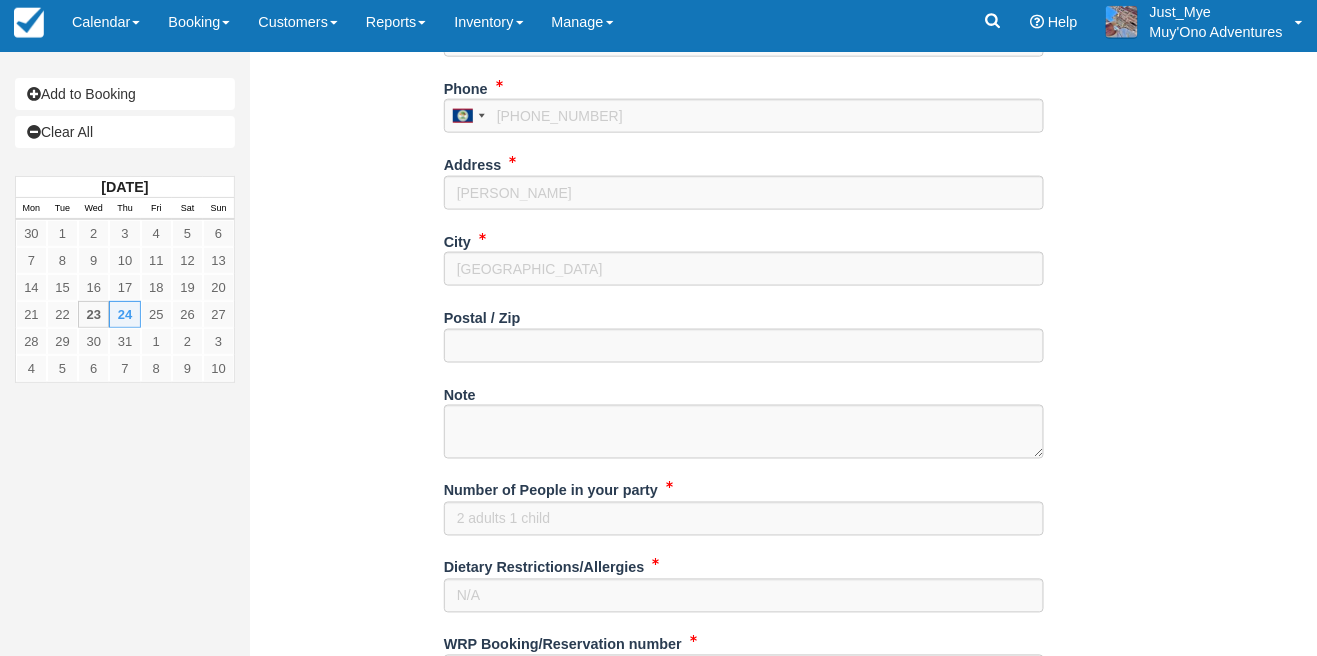 scroll, scrollTop: 683, scrollLeft: 0, axis: vertical 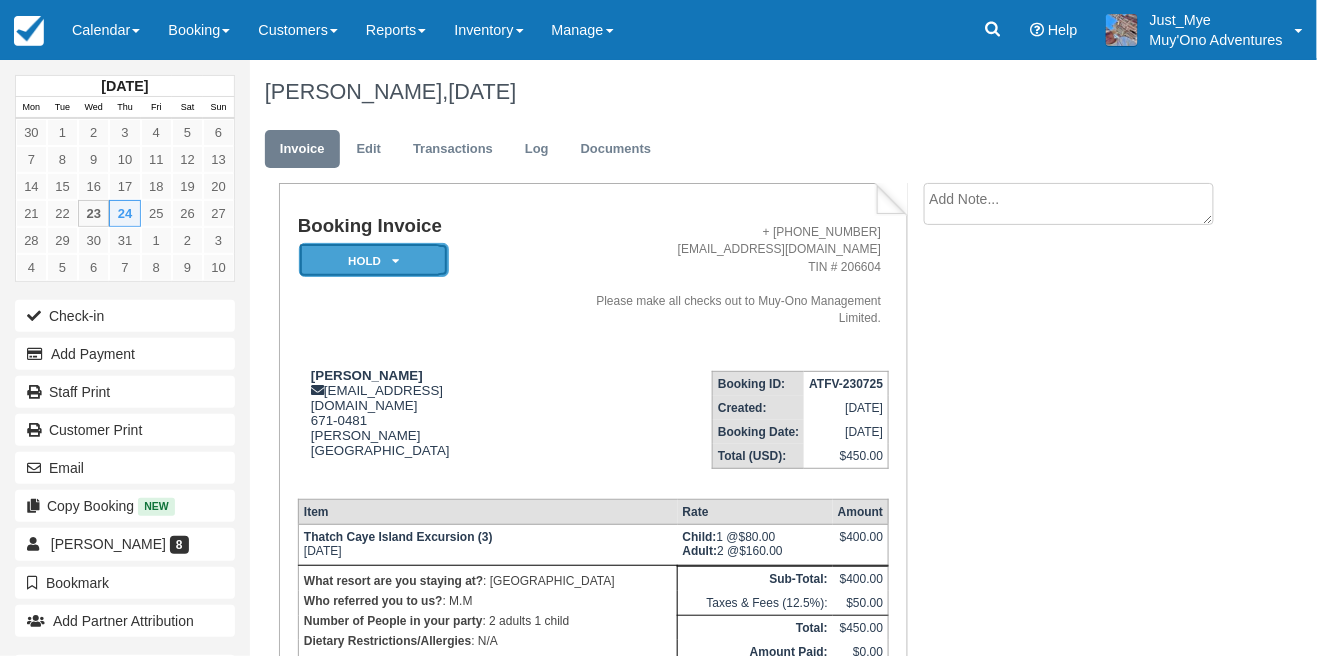 click on "HOLD" at bounding box center (374, 260) 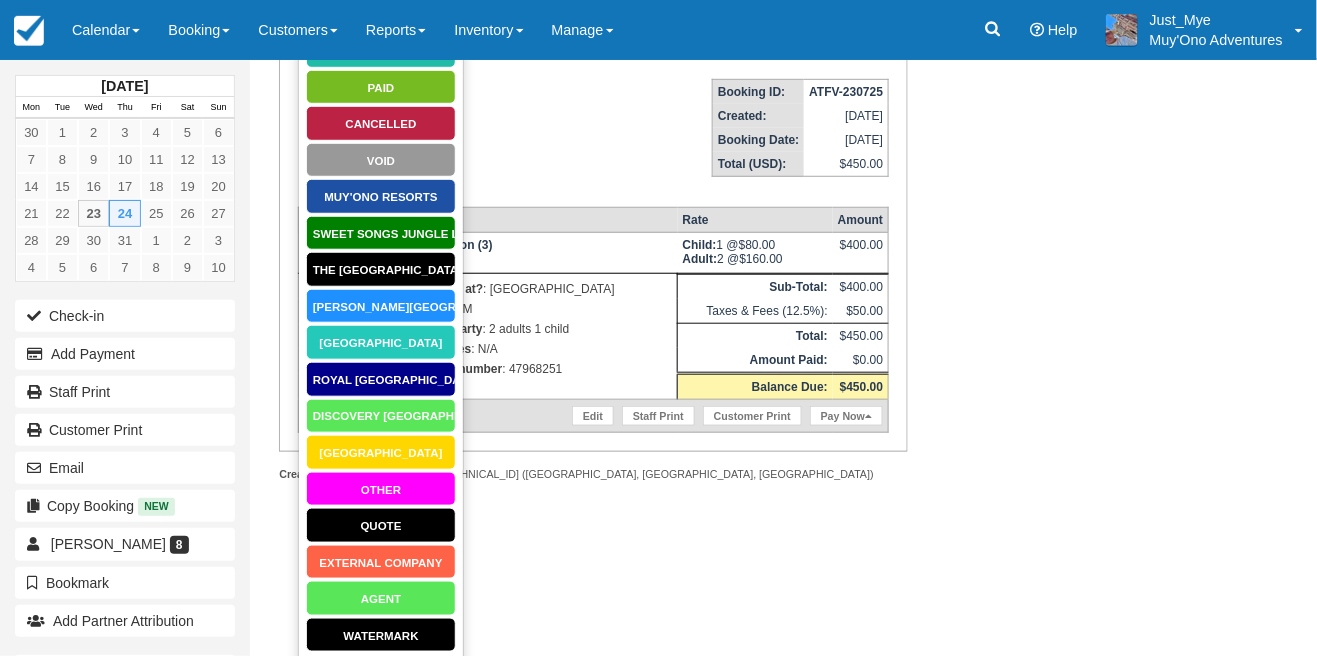 scroll, scrollTop: 297, scrollLeft: 0, axis: vertical 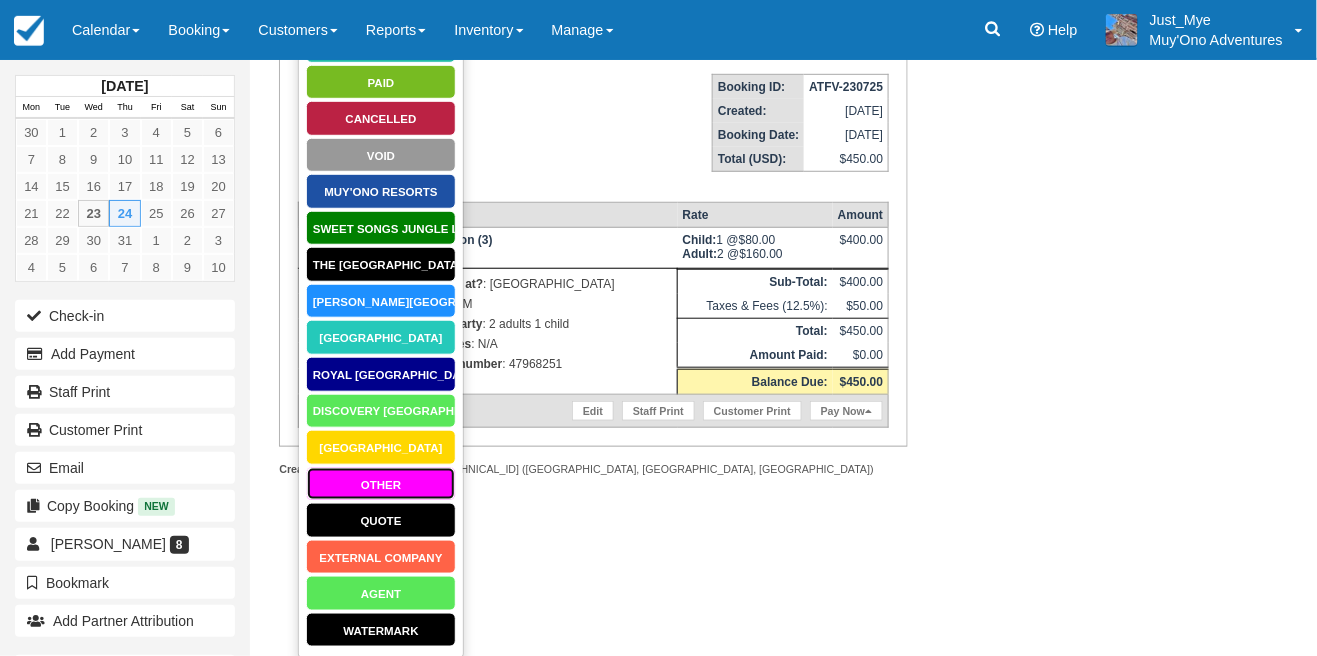 click on "Other" at bounding box center (381, 484) 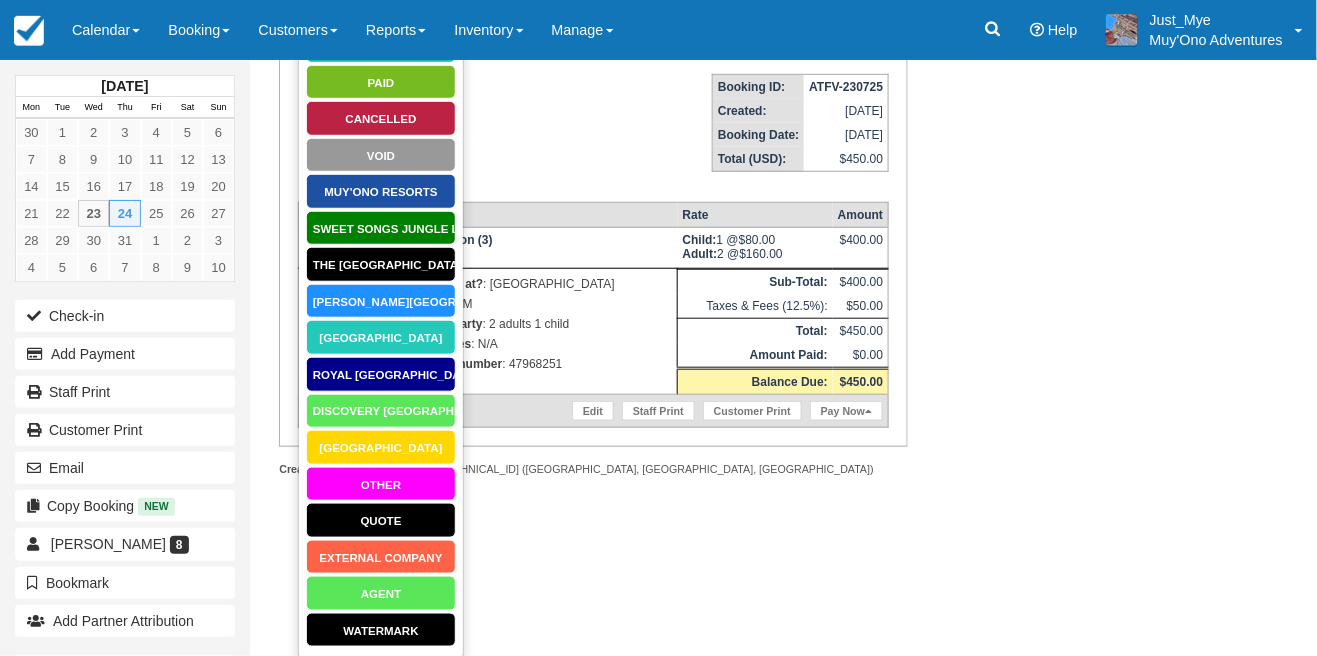 scroll, scrollTop: 133, scrollLeft: 0, axis: vertical 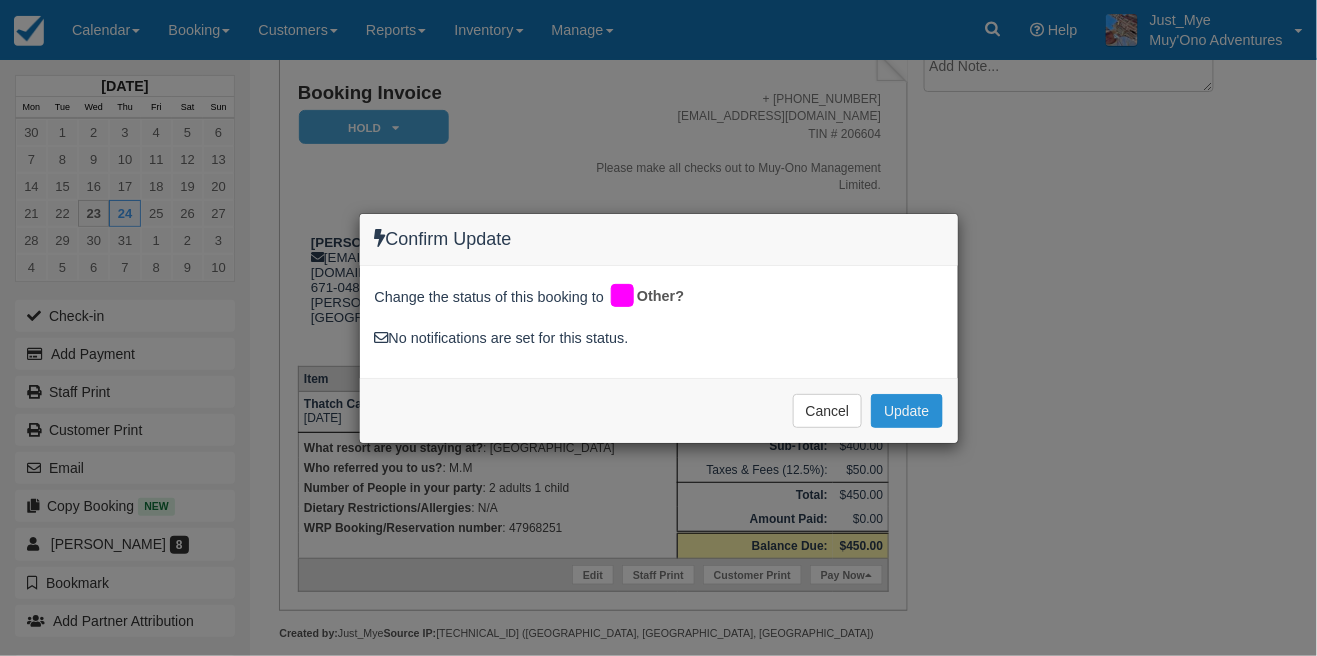 click on "Update" at bounding box center (906, 411) 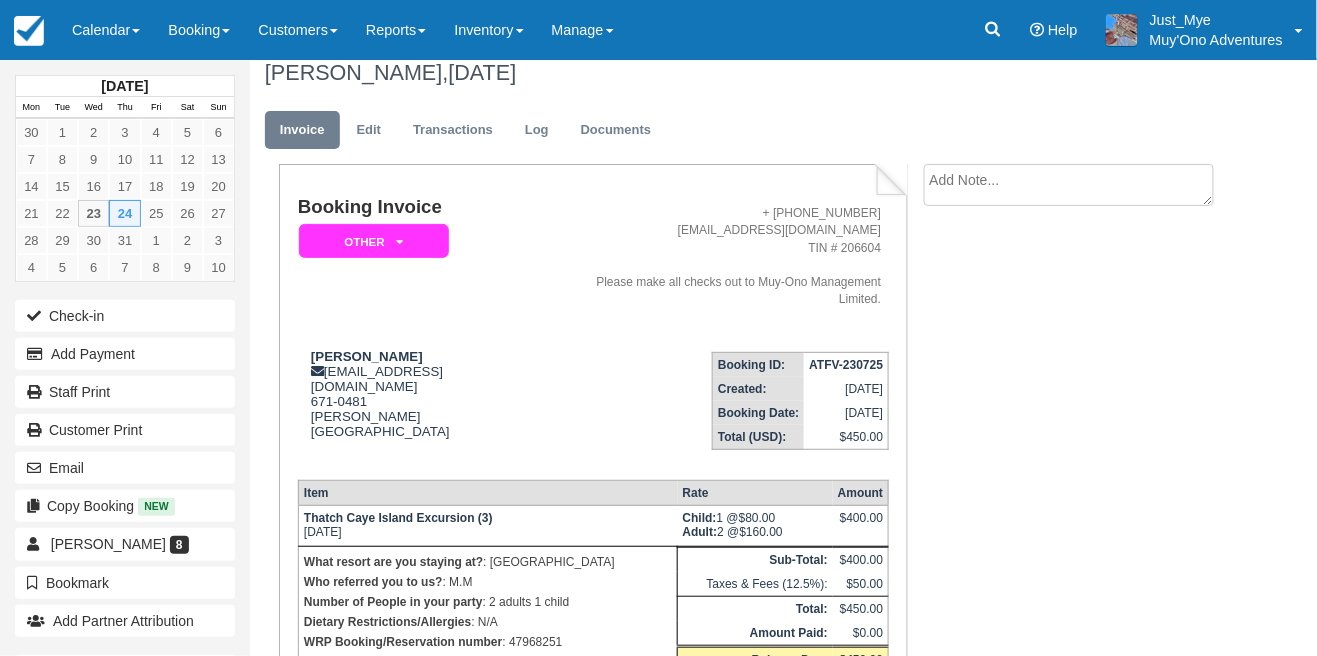 scroll, scrollTop: 0, scrollLeft: 0, axis: both 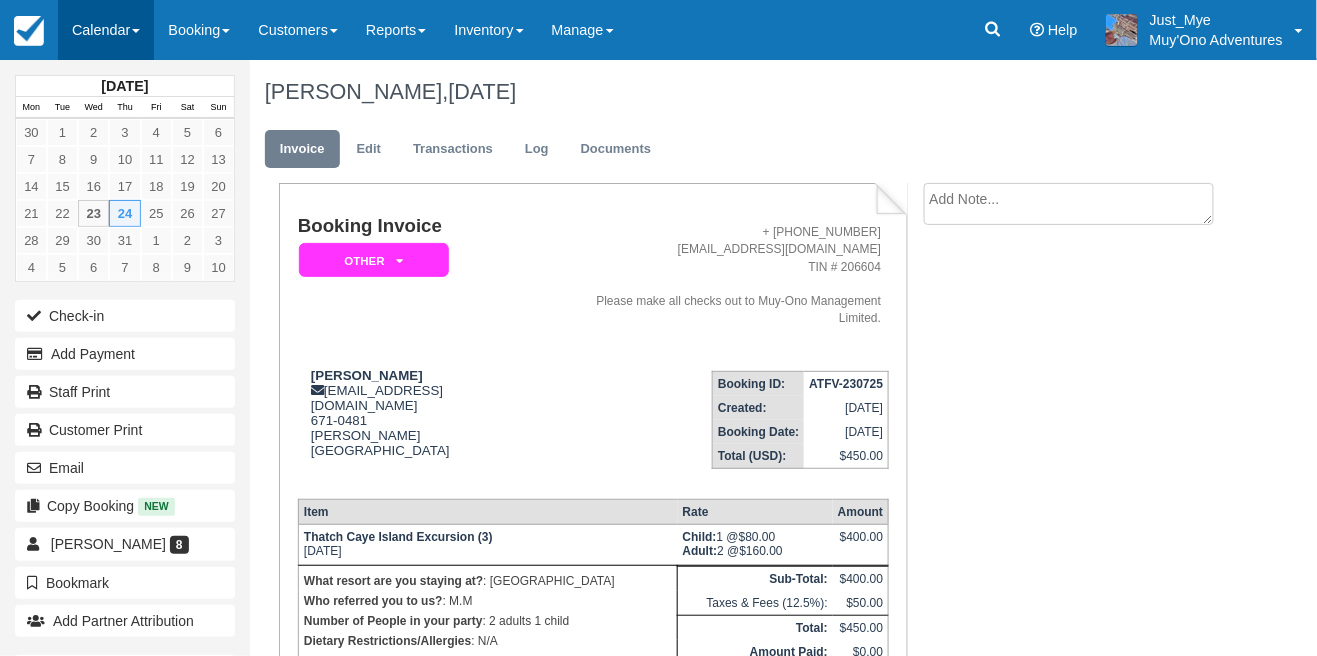click on "Calendar" at bounding box center (106, 30) 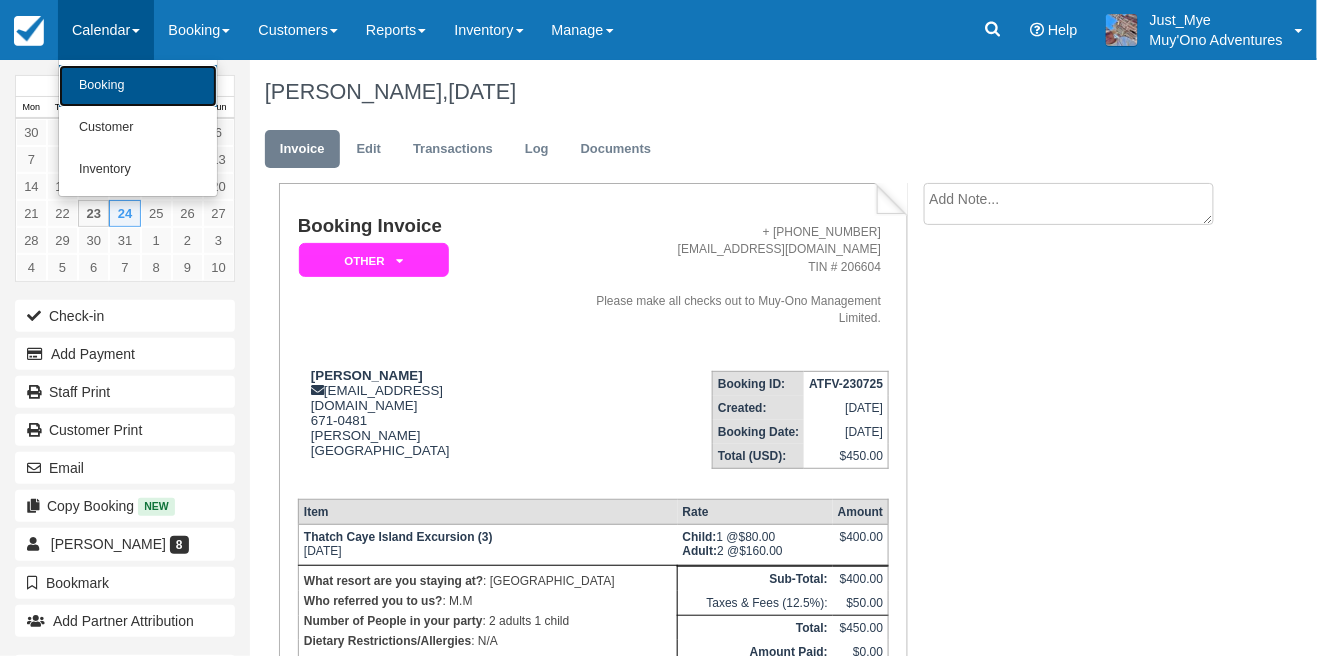 click on "Booking" at bounding box center (138, 86) 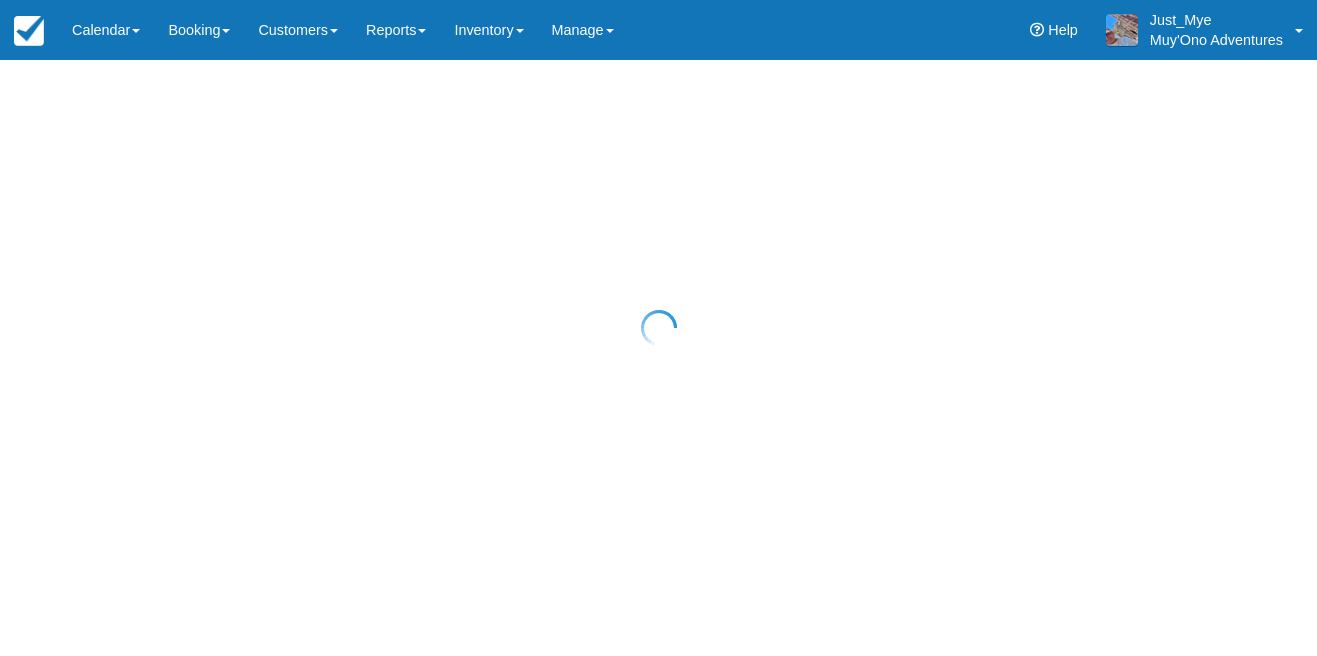 scroll, scrollTop: 0, scrollLeft: 0, axis: both 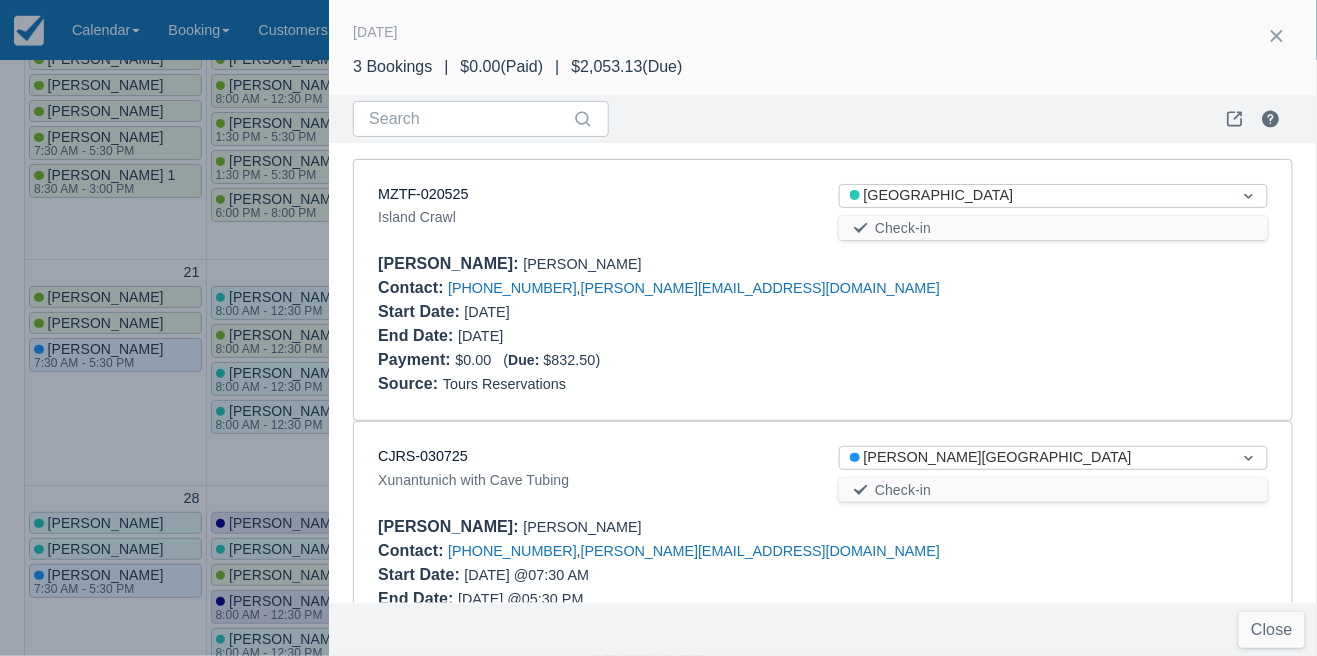 click at bounding box center [658, 328] 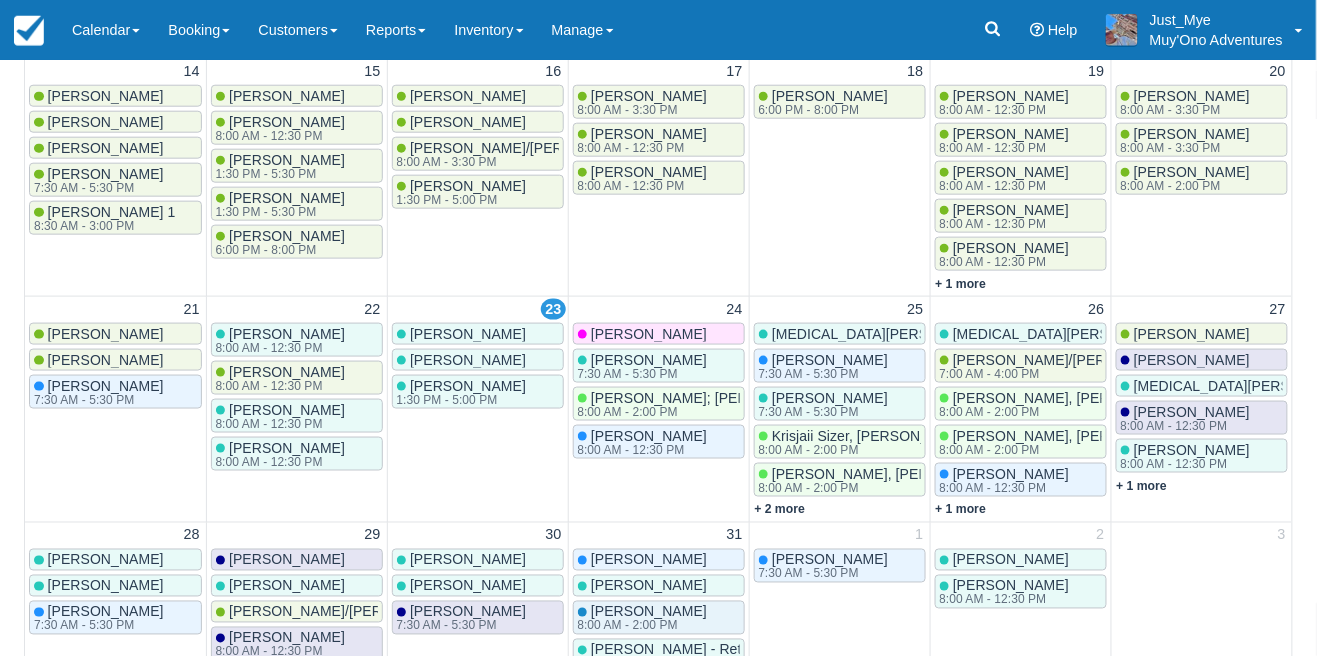 scroll, scrollTop: 269, scrollLeft: 0, axis: vertical 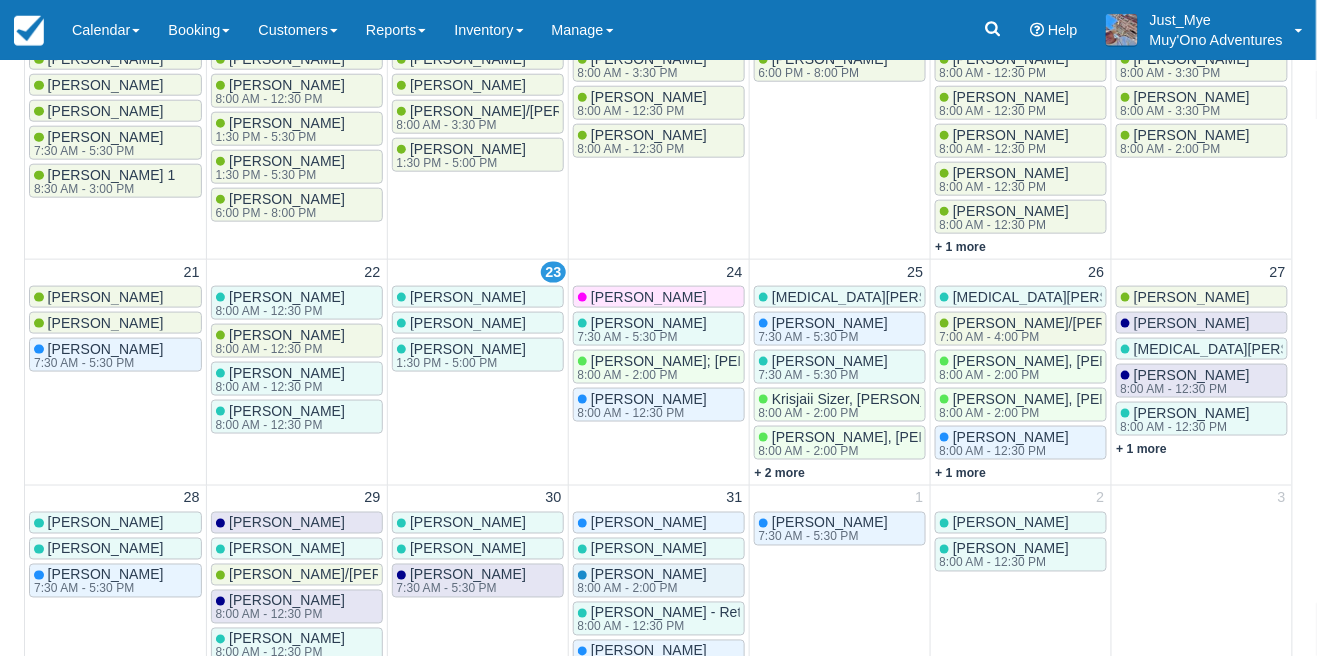 click on "[MEDICAL_DATA][PERSON_NAME] - Retreat Leader" at bounding box center (940, 297) 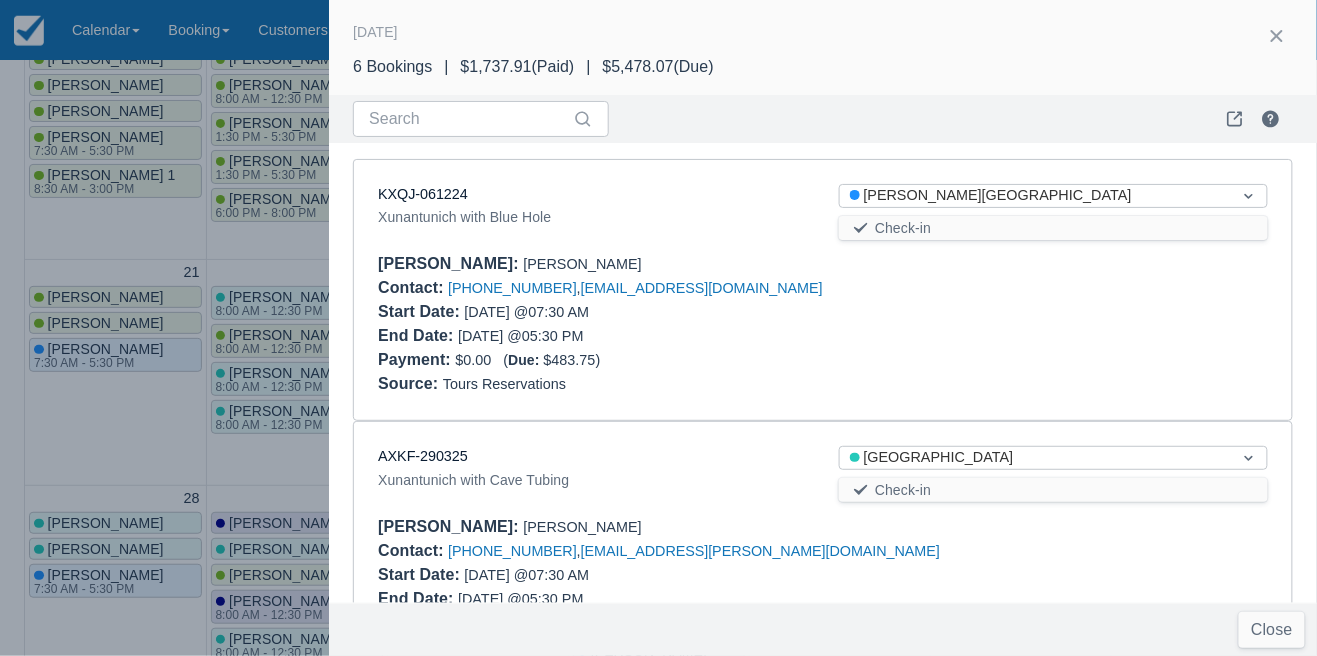 scroll, scrollTop: 1064, scrollLeft: 0, axis: vertical 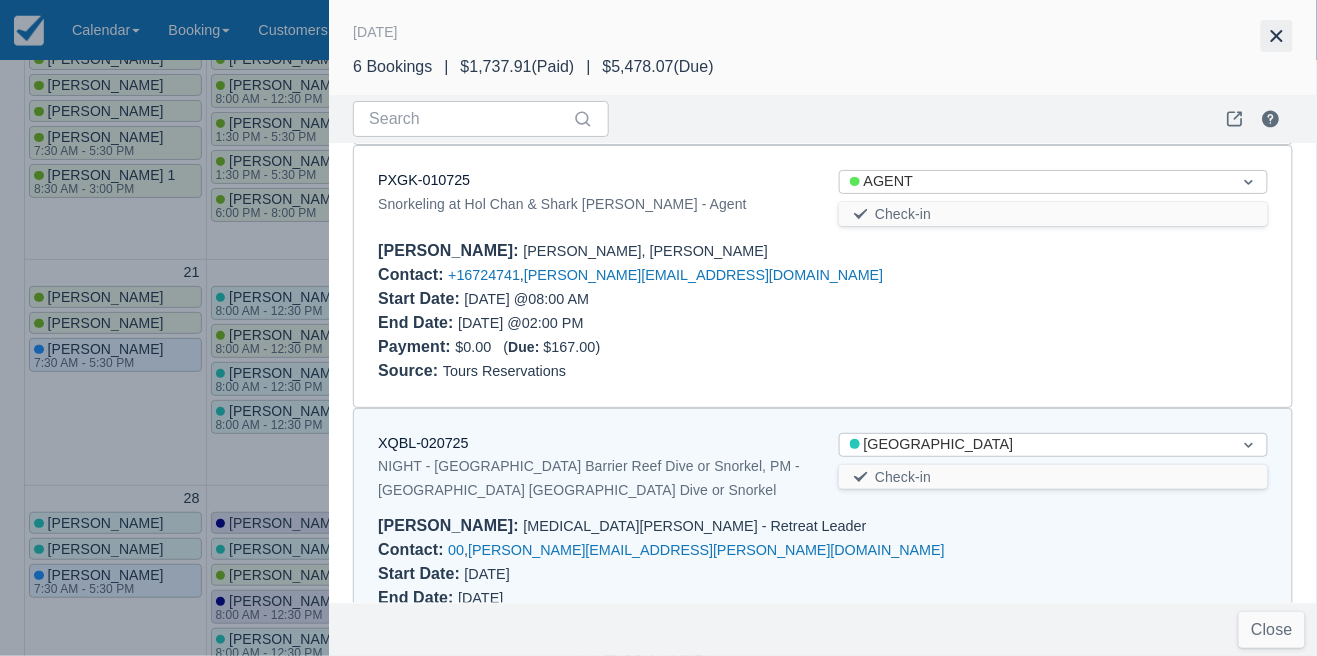 click at bounding box center [1277, 36] 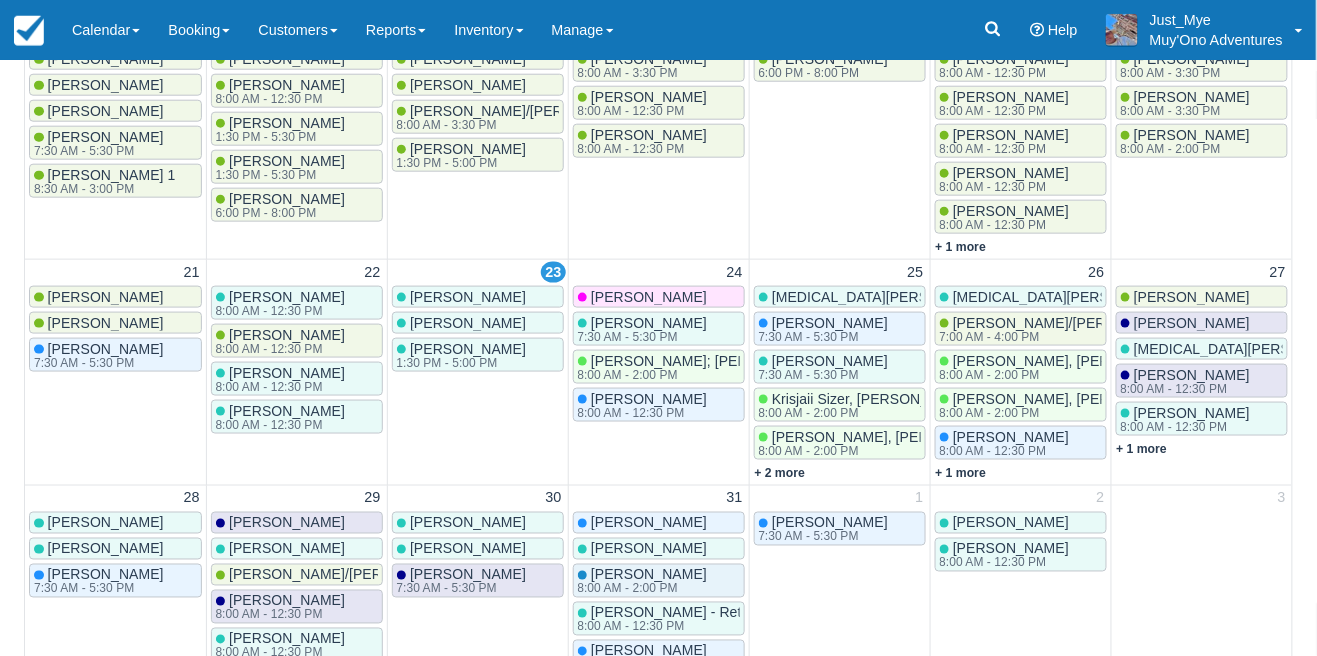 scroll, scrollTop: 0, scrollLeft: 0, axis: both 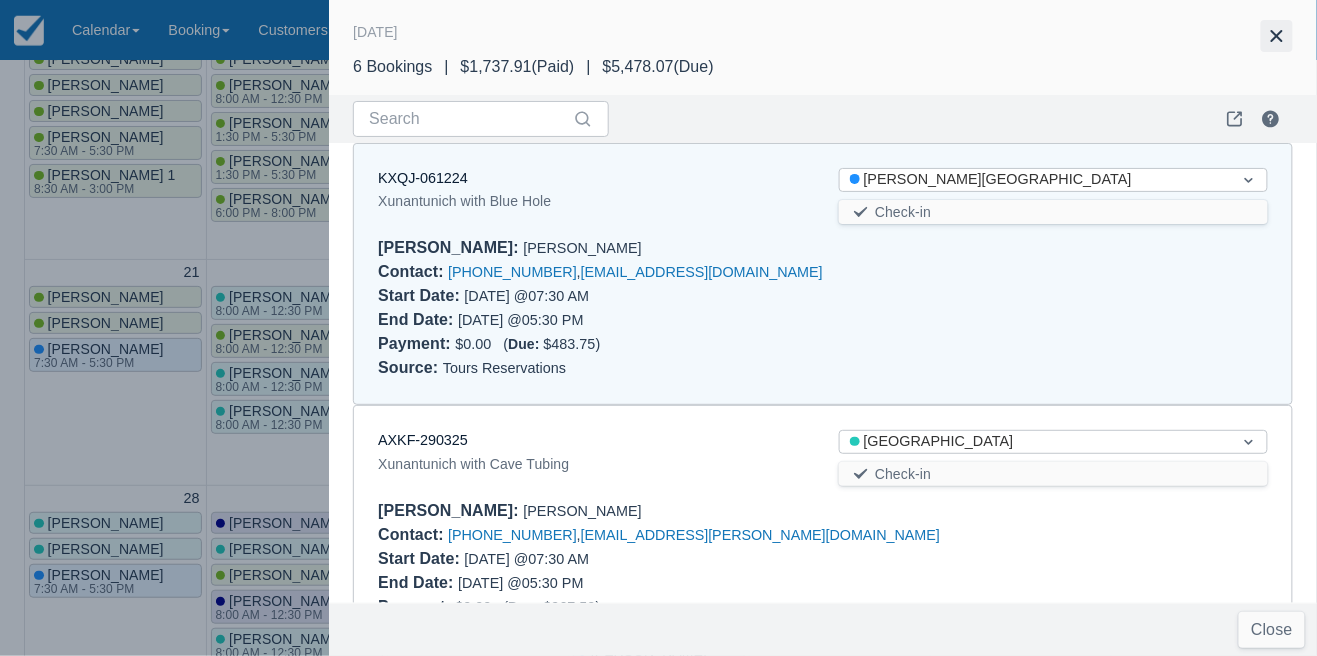click at bounding box center (1277, 36) 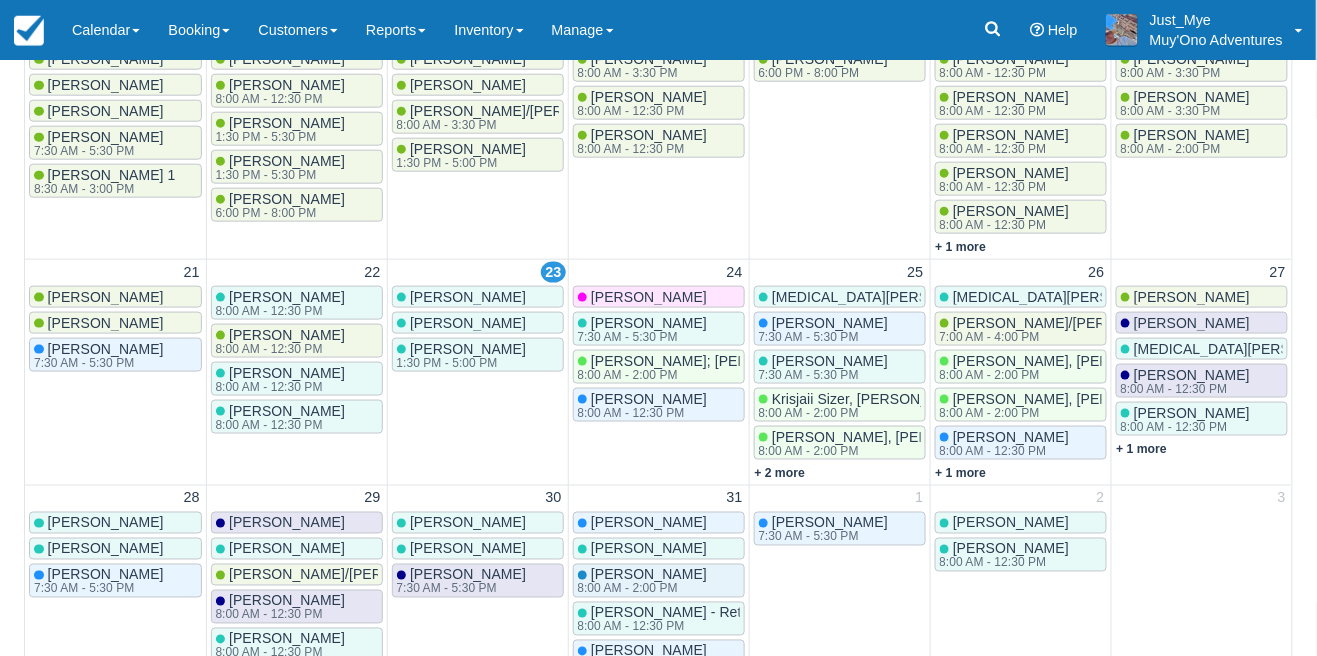 scroll, scrollTop: 0, scrollLeft: 0, axis: both 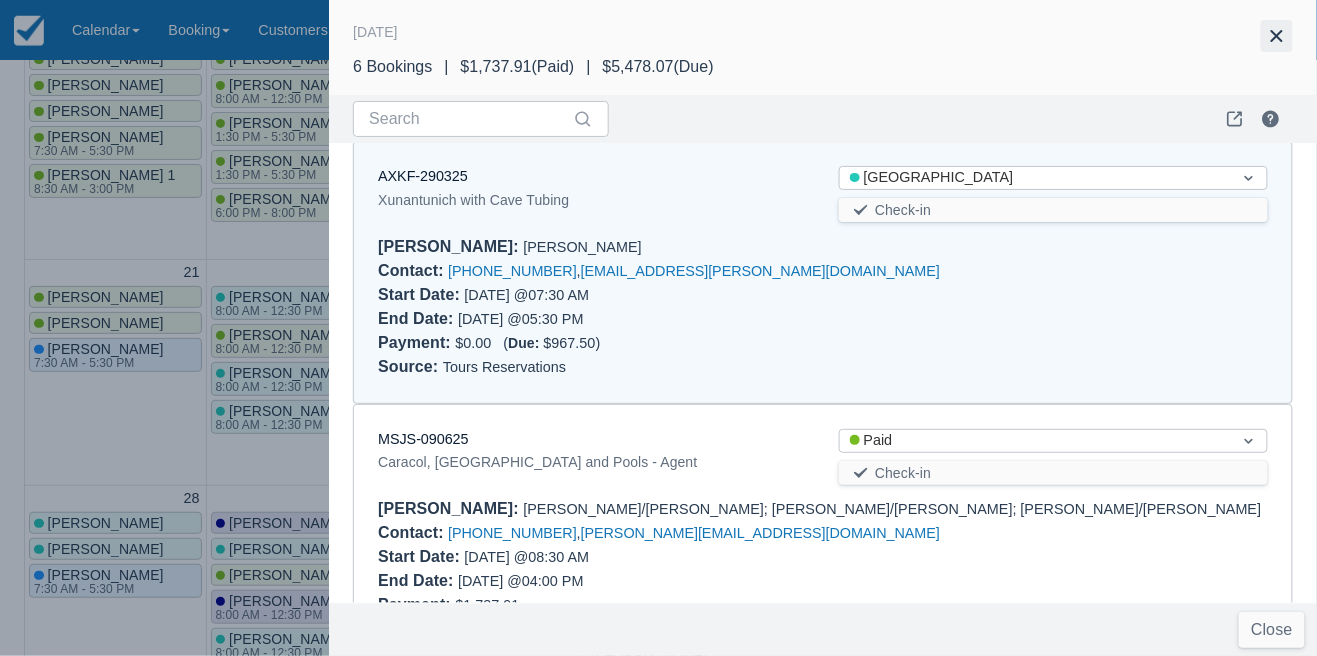 click at bounding box center [1277, 36] 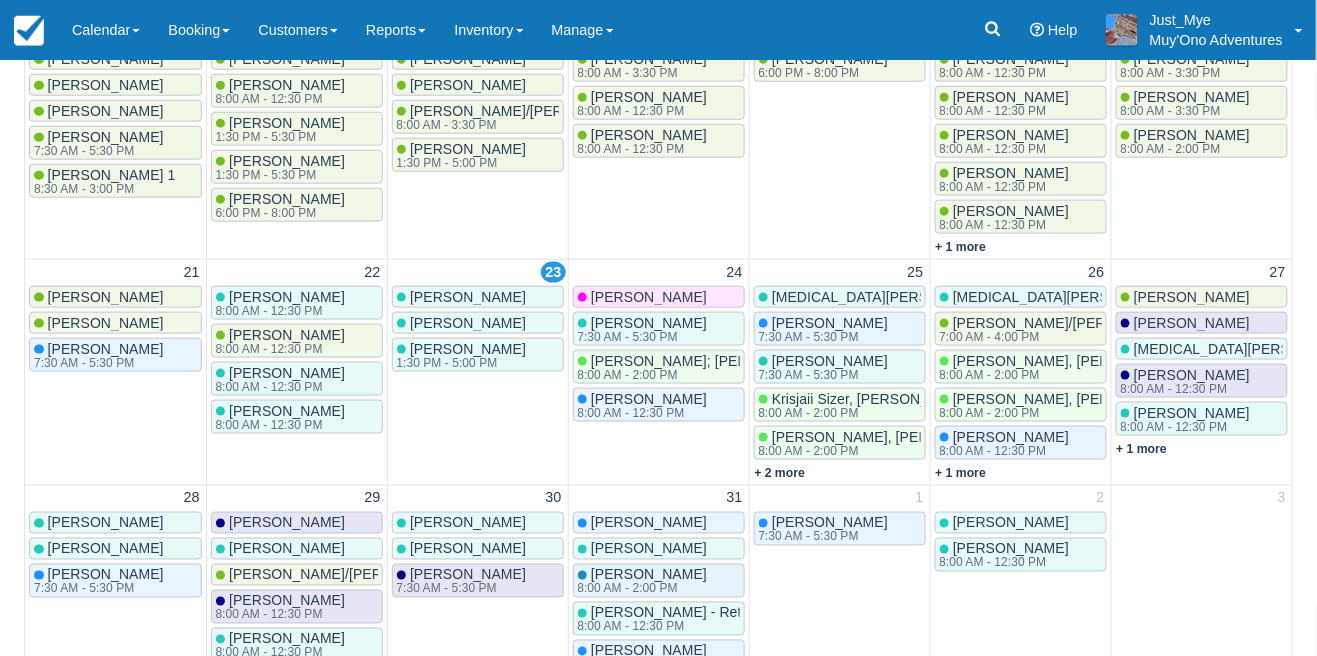 scroll, scrollTop: 0, scrollLeft: 0, axis: both 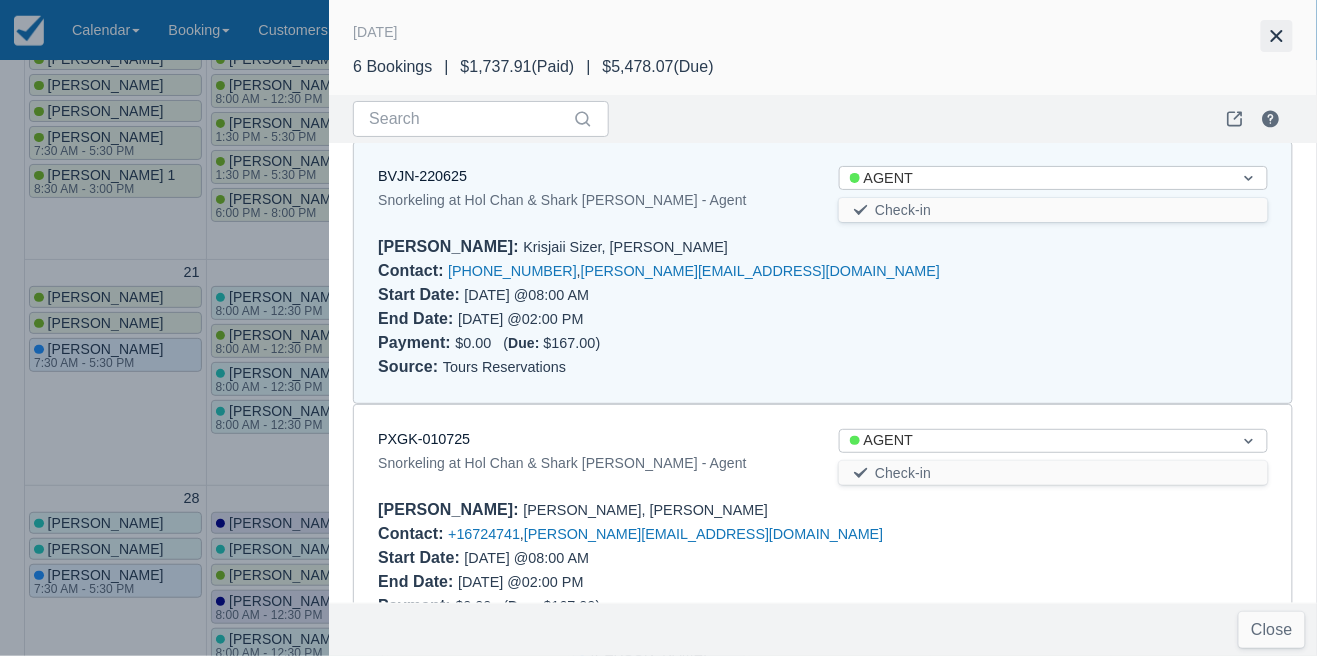 click at bounding box center [1277, 36] 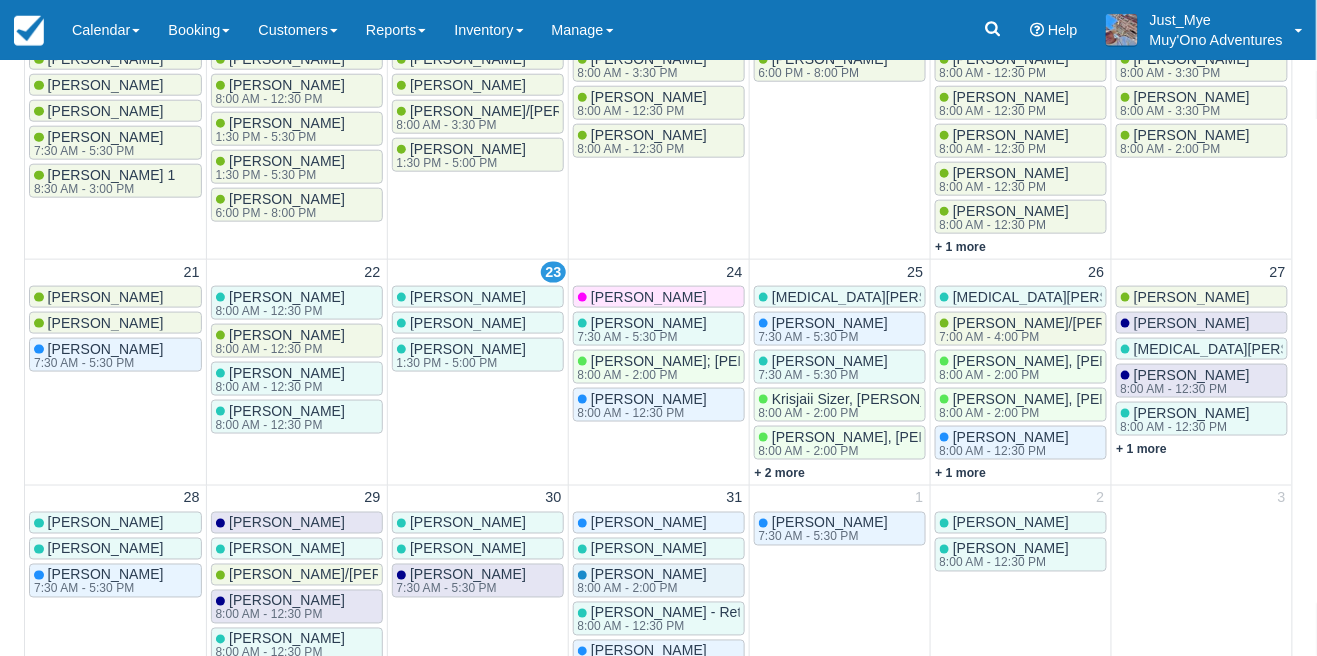 scroll, scrollTop: 0, scrollLeft: 0, axis: both 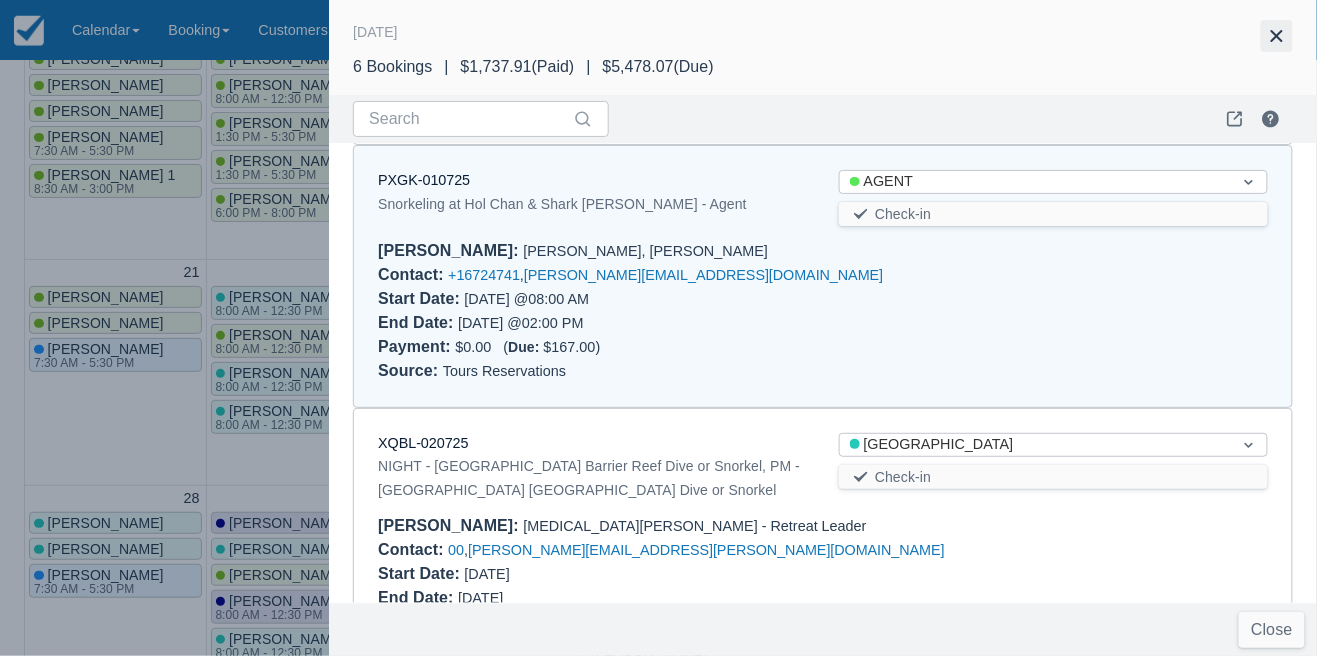 click at bounding box center (1277, 36) 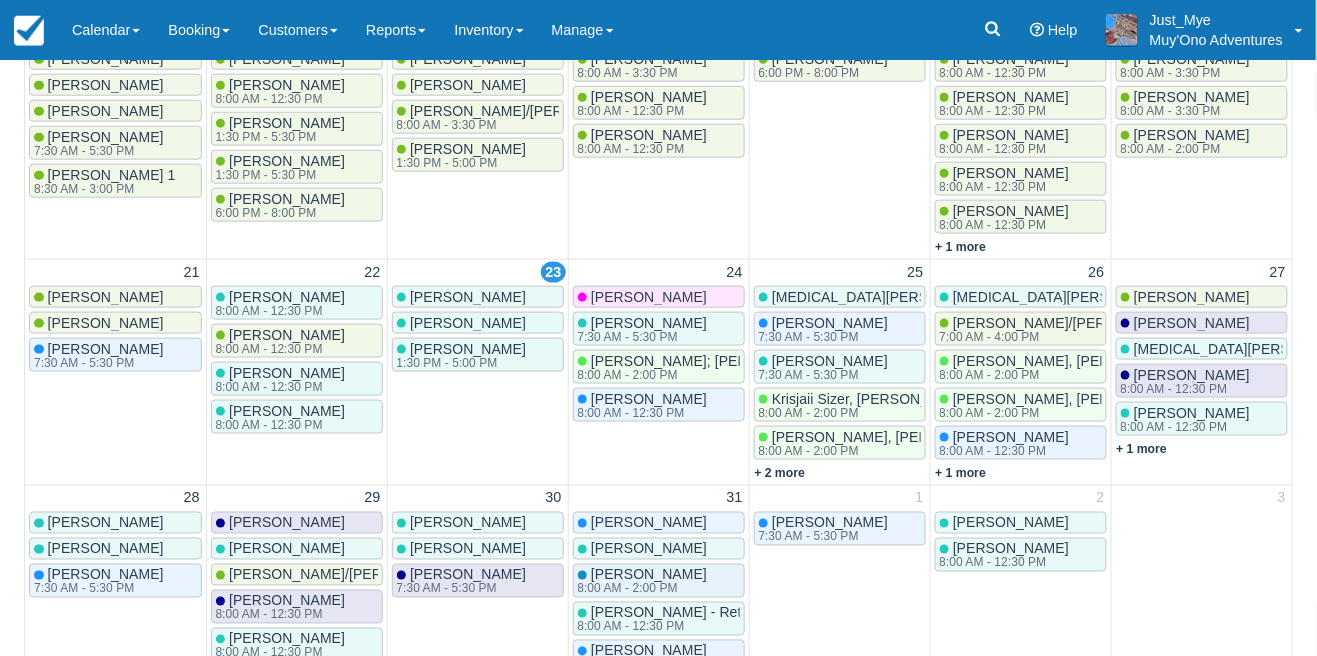 scroll, scrollTop: 0, scrollLeft: 0, axis: both 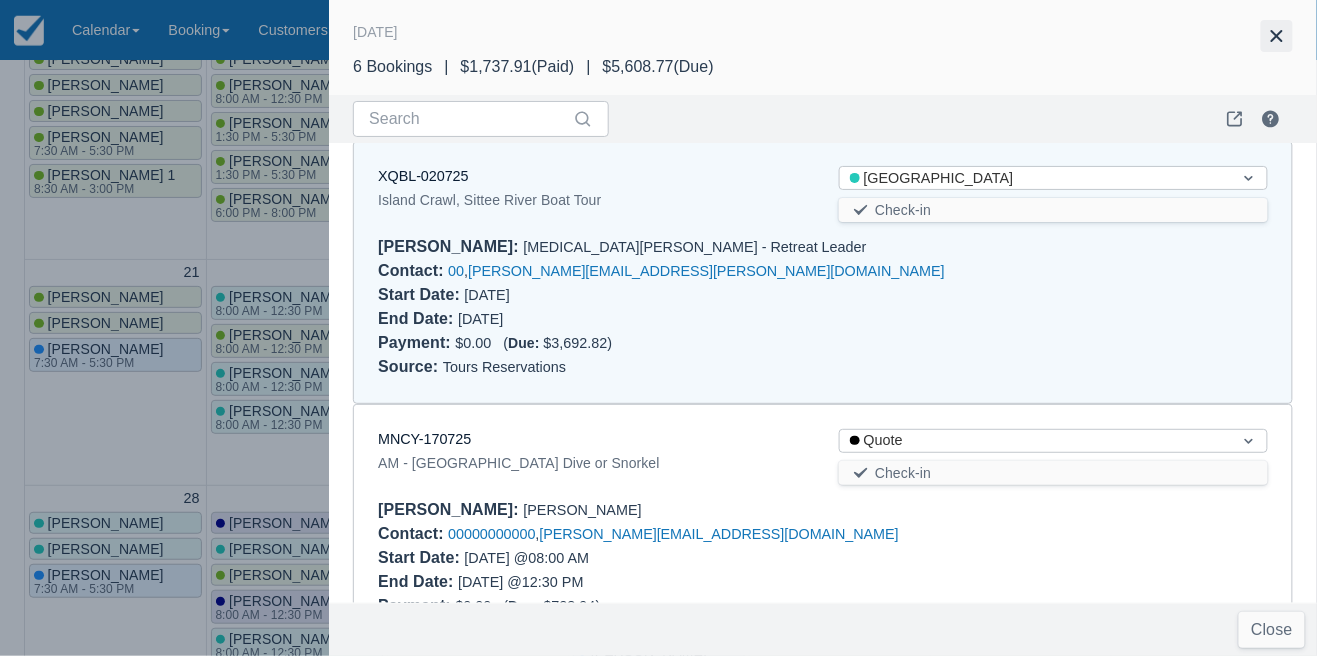 click at bounding box center (1277, 36) 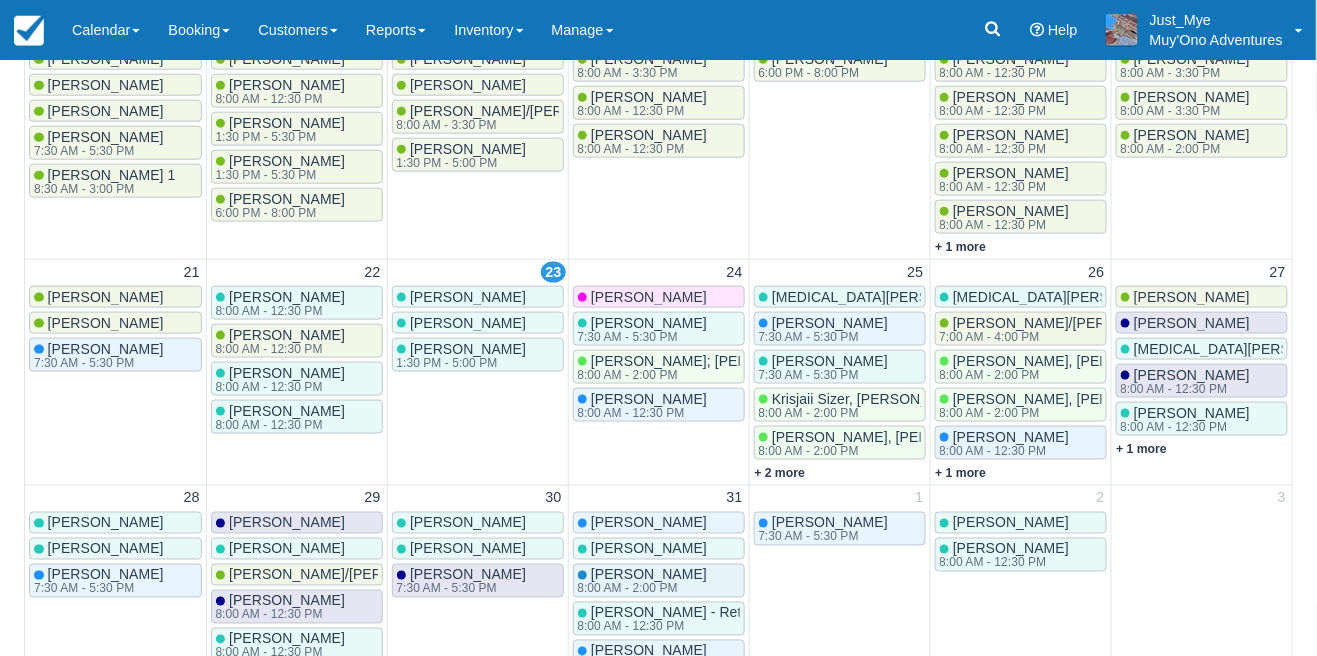 scroll, scrollTop: 0, scrollLeft: 0, axis: both 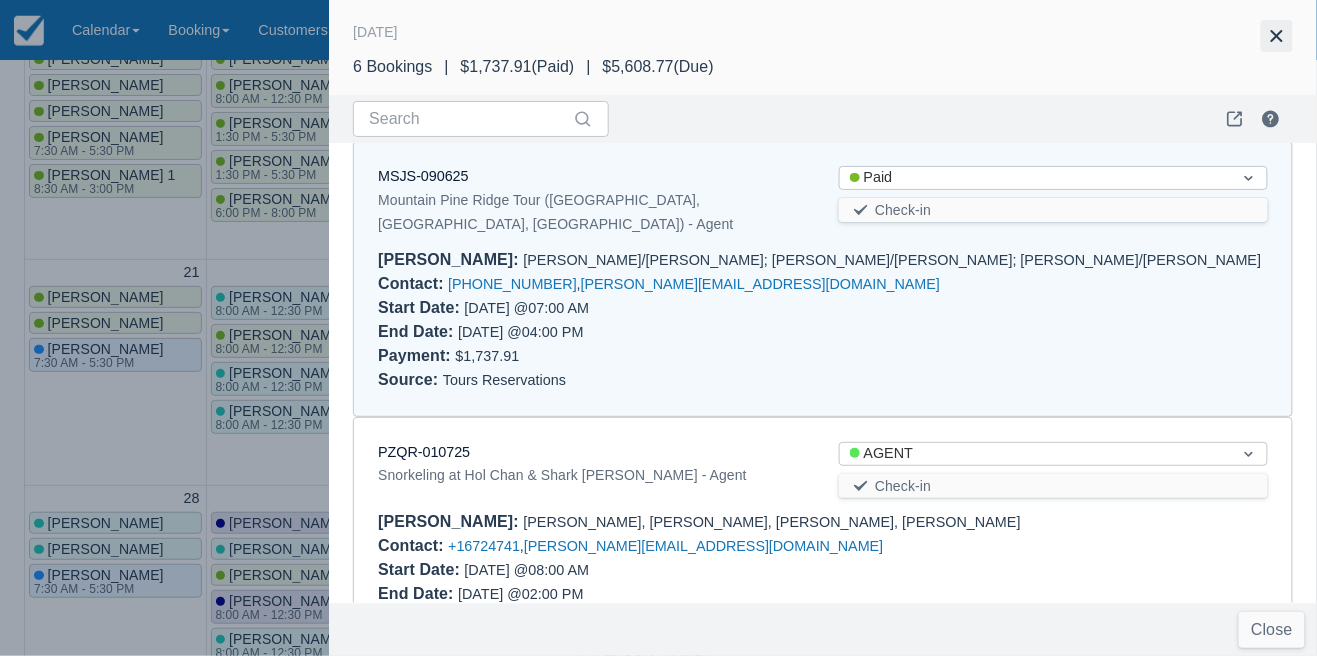 click at bounding box center (1277, 36) 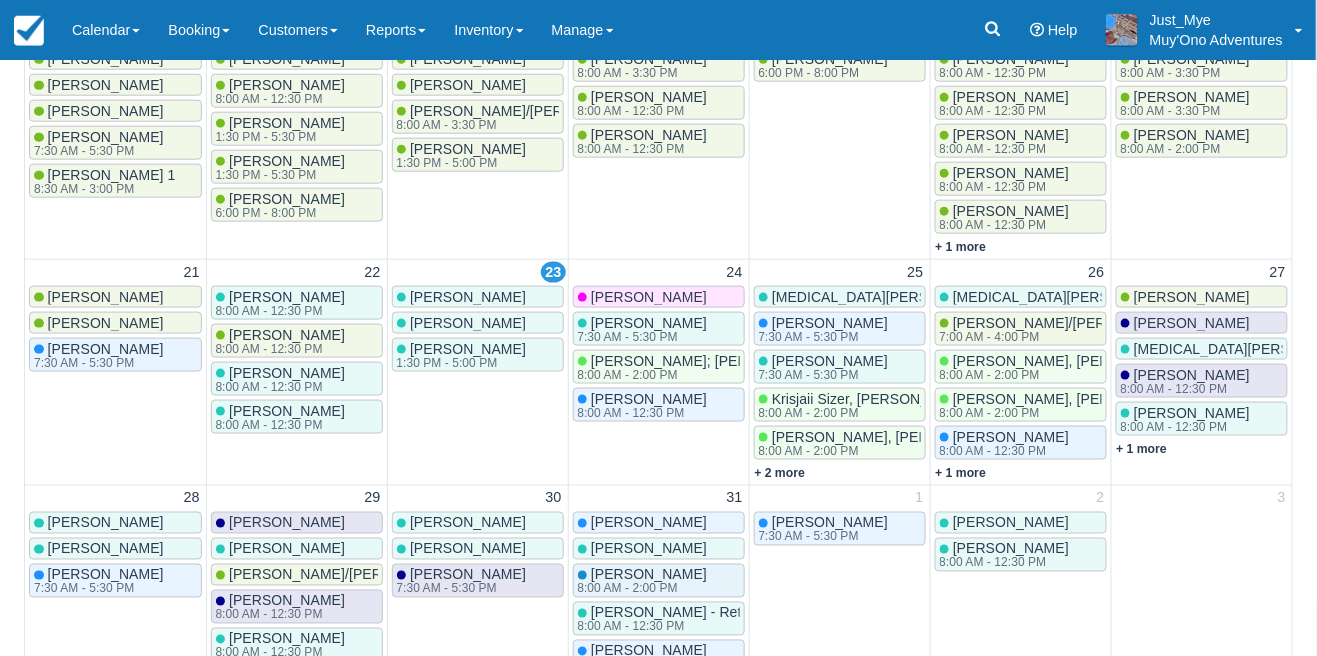 scroll, scrollTop: 0, scrollLeft: 0, axis: both 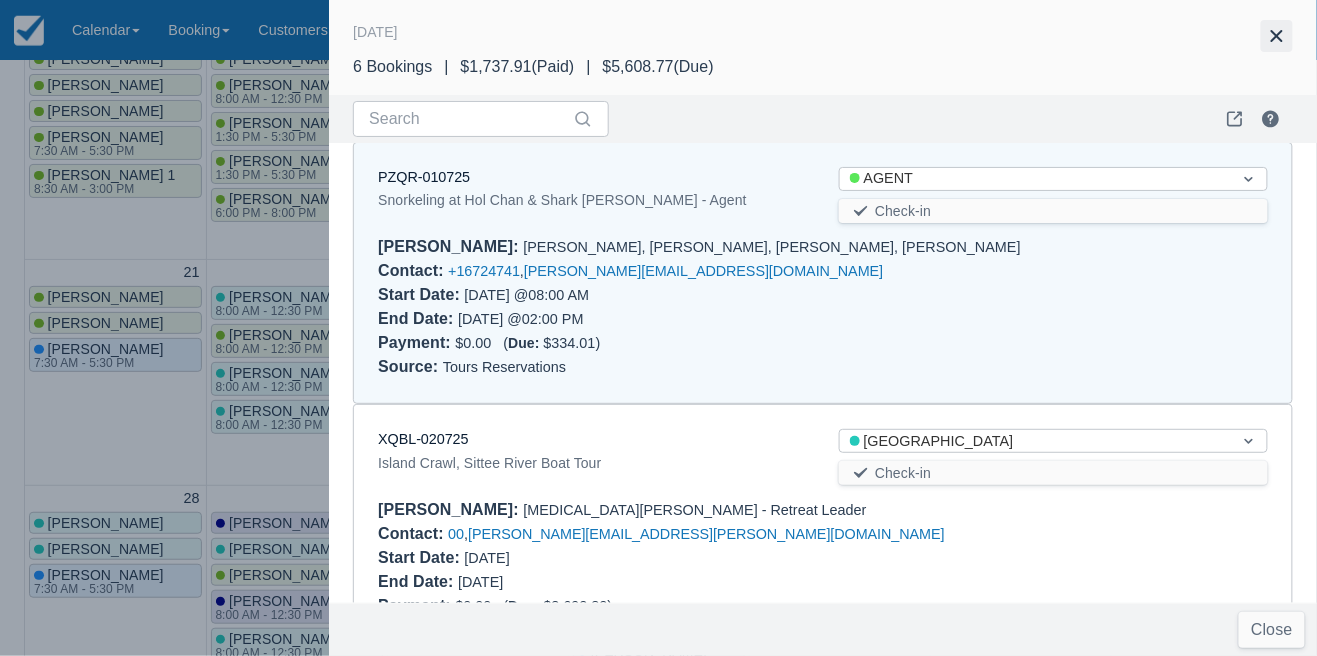 click at bounding box center [1277, 36] 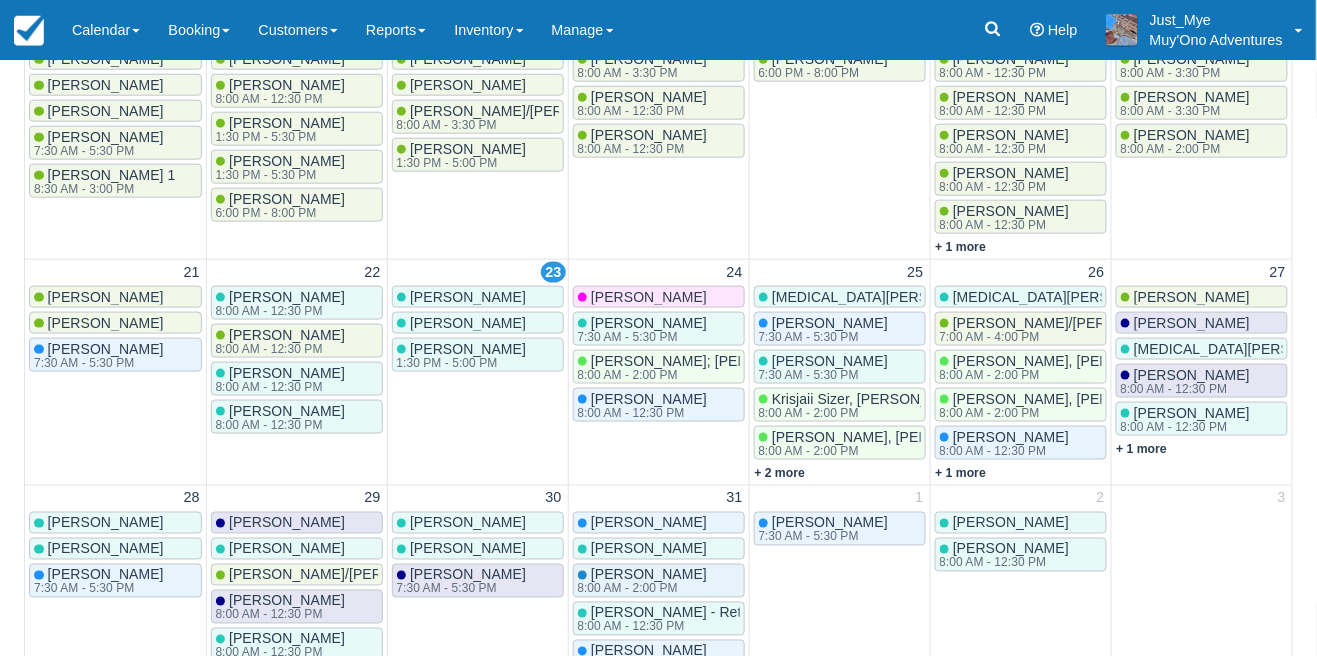 scroll, scrollTop: 0, scrollLeft: 0, axis: both 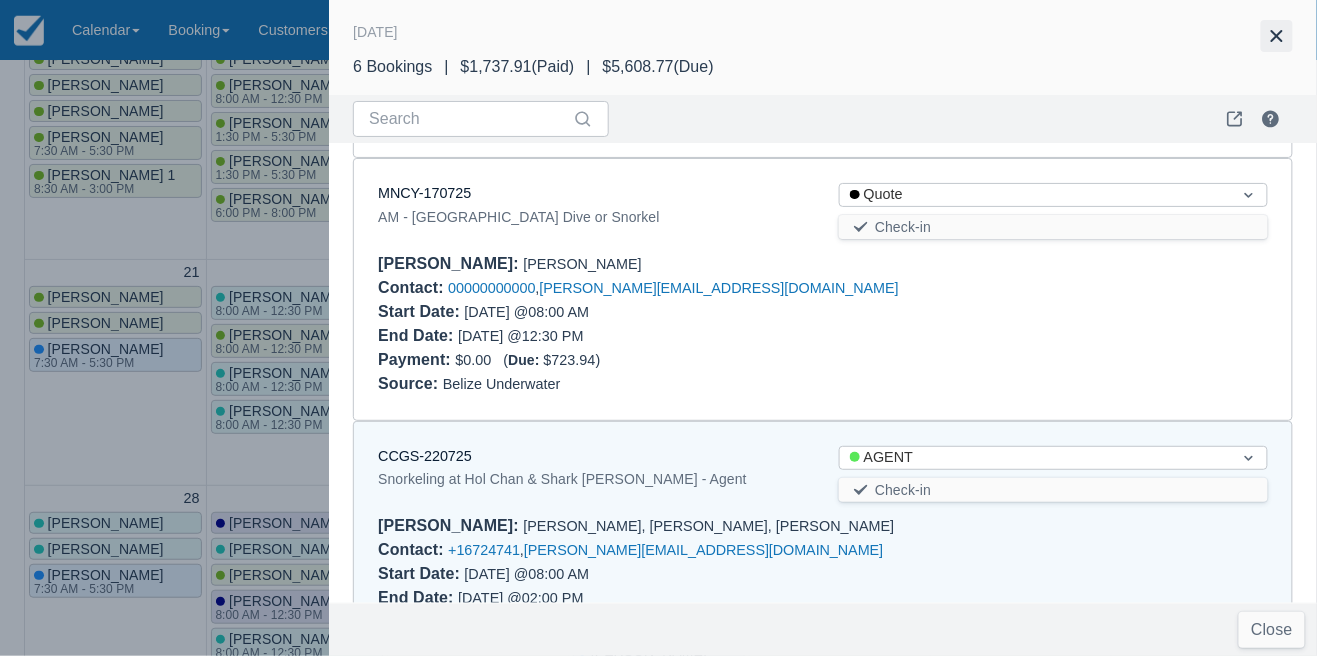 click at bounding box center (1277, 36) 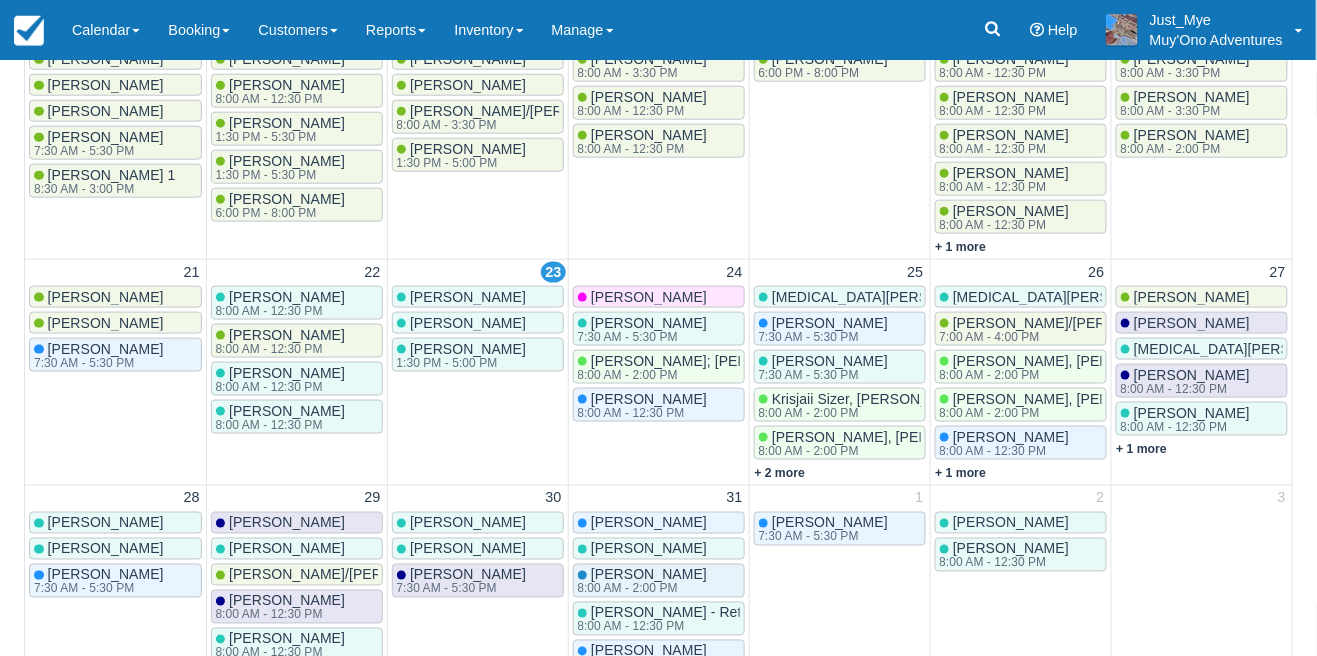 scroll, scrollTop: 0, scrollLeft: 0, axis: both 